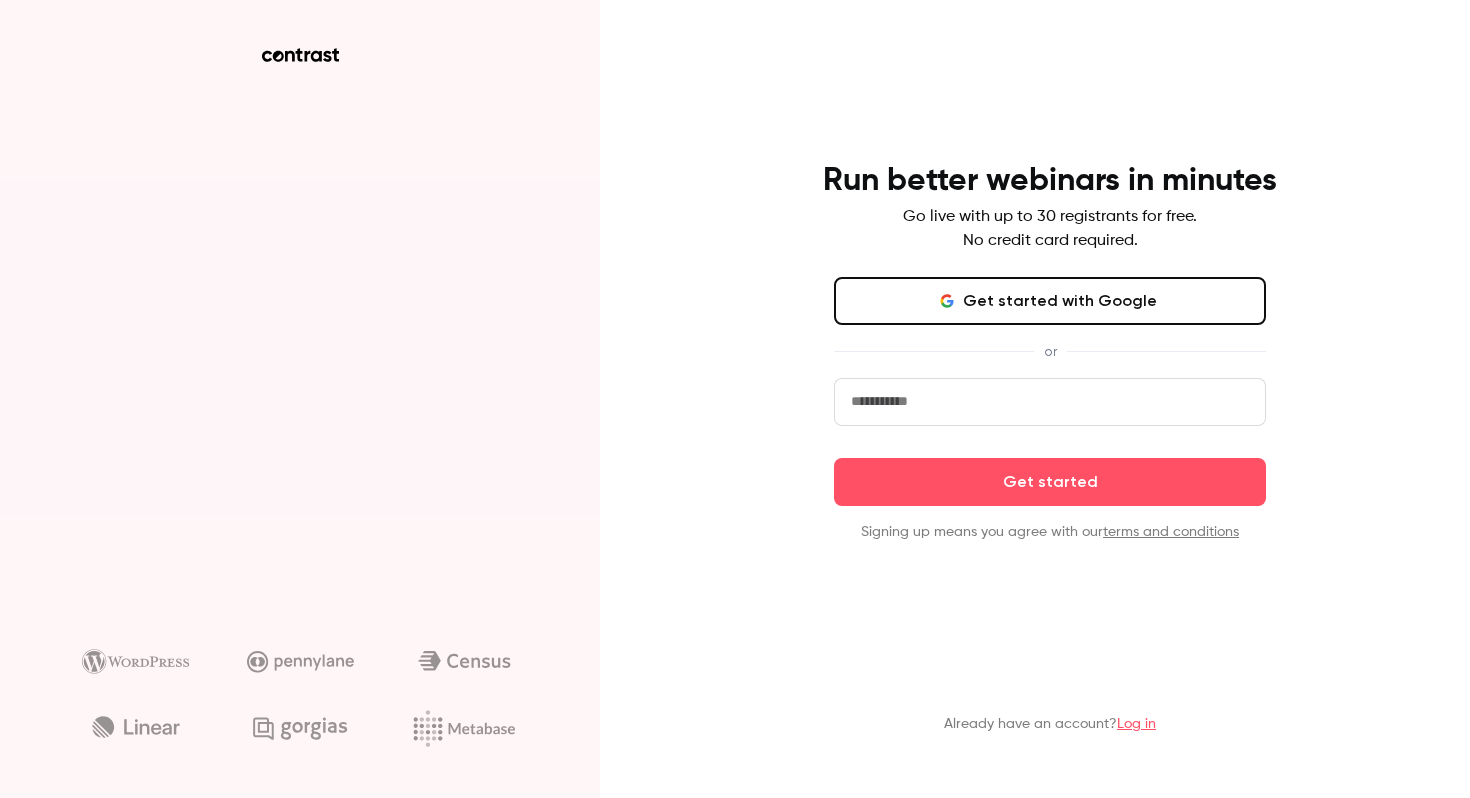 scroll, scrollTop: 0, scrollLeft: 0, axis: both 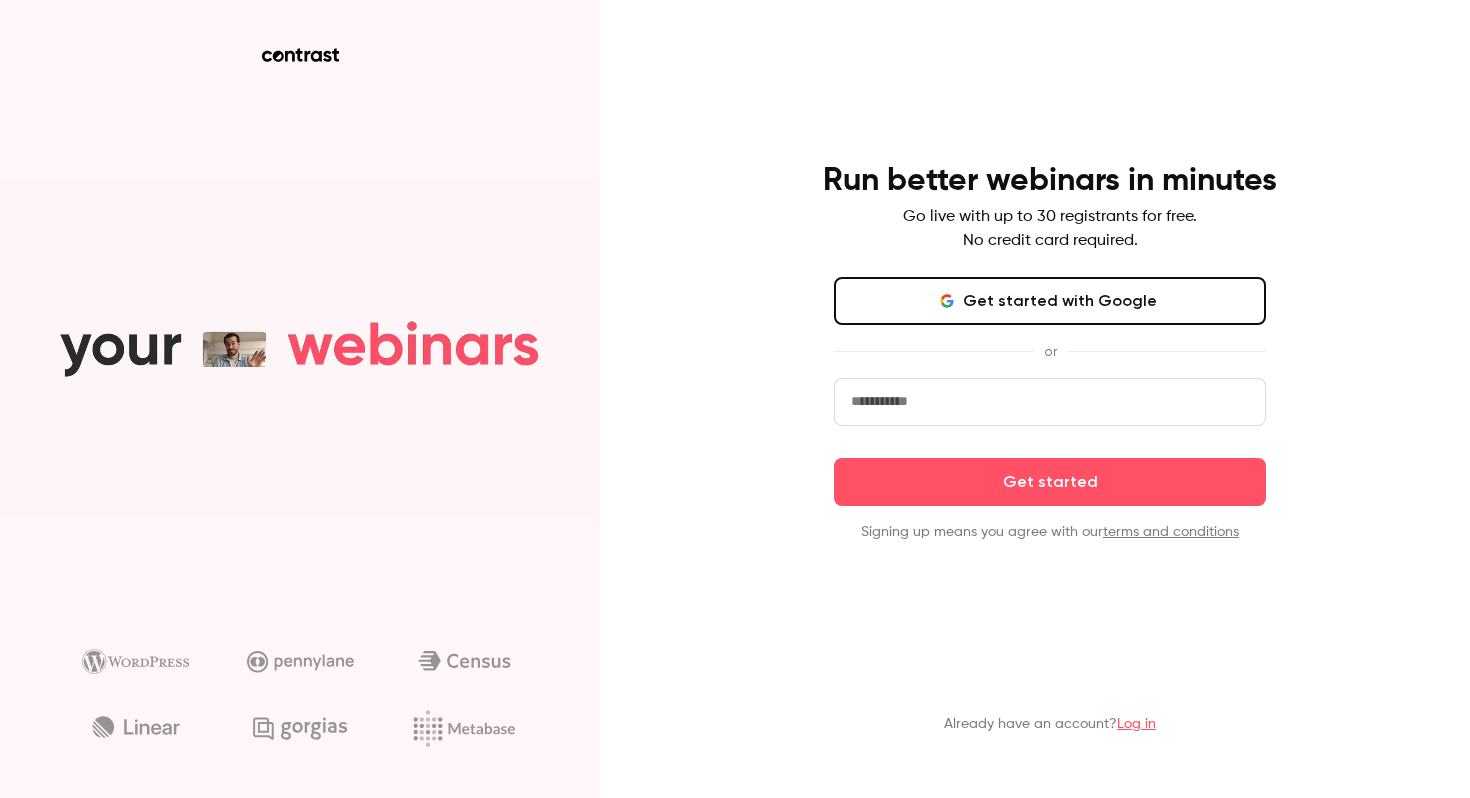 click on "Get started with Google" at bounding box center [1050, 301] 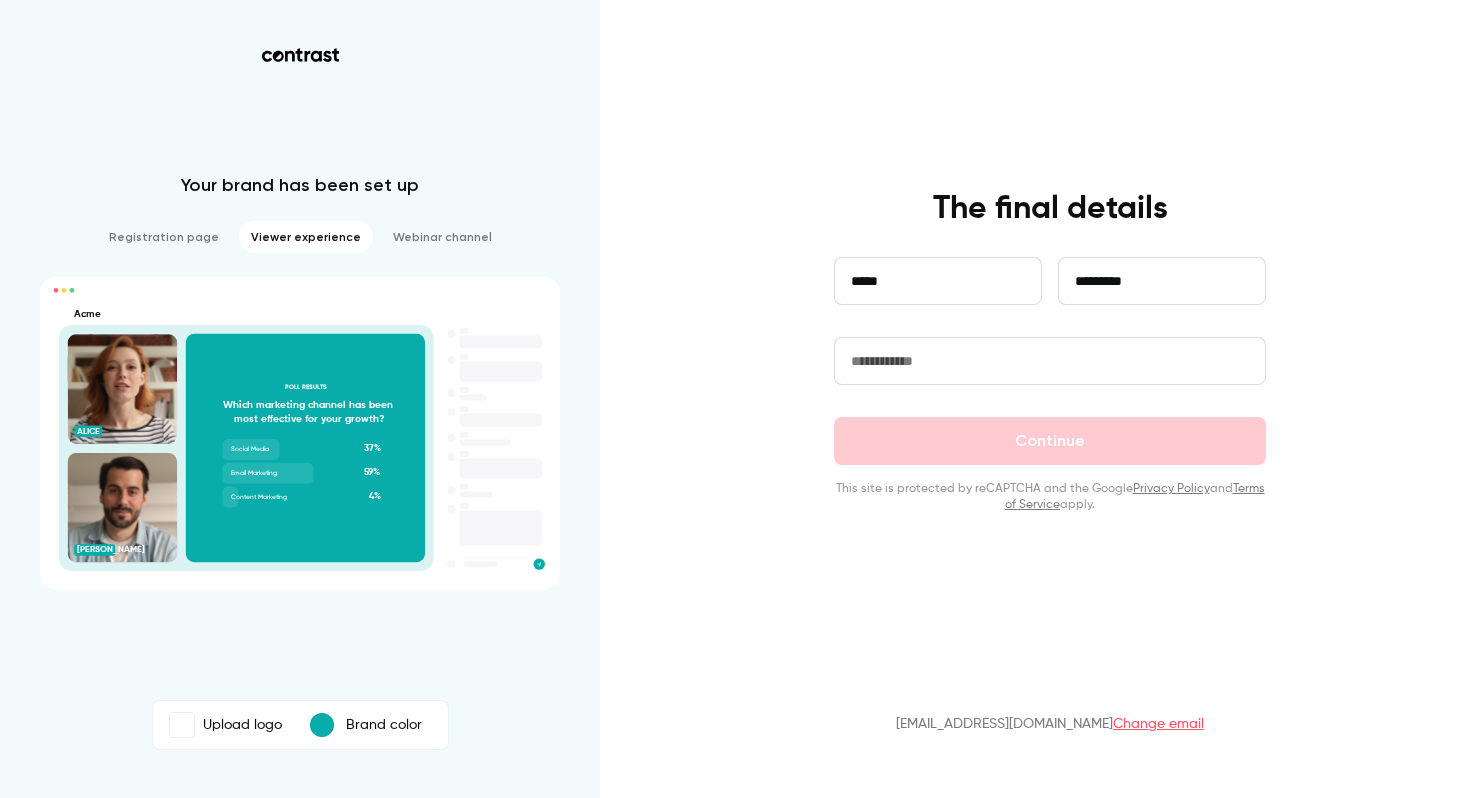 click at bounding box center (1050, 361) 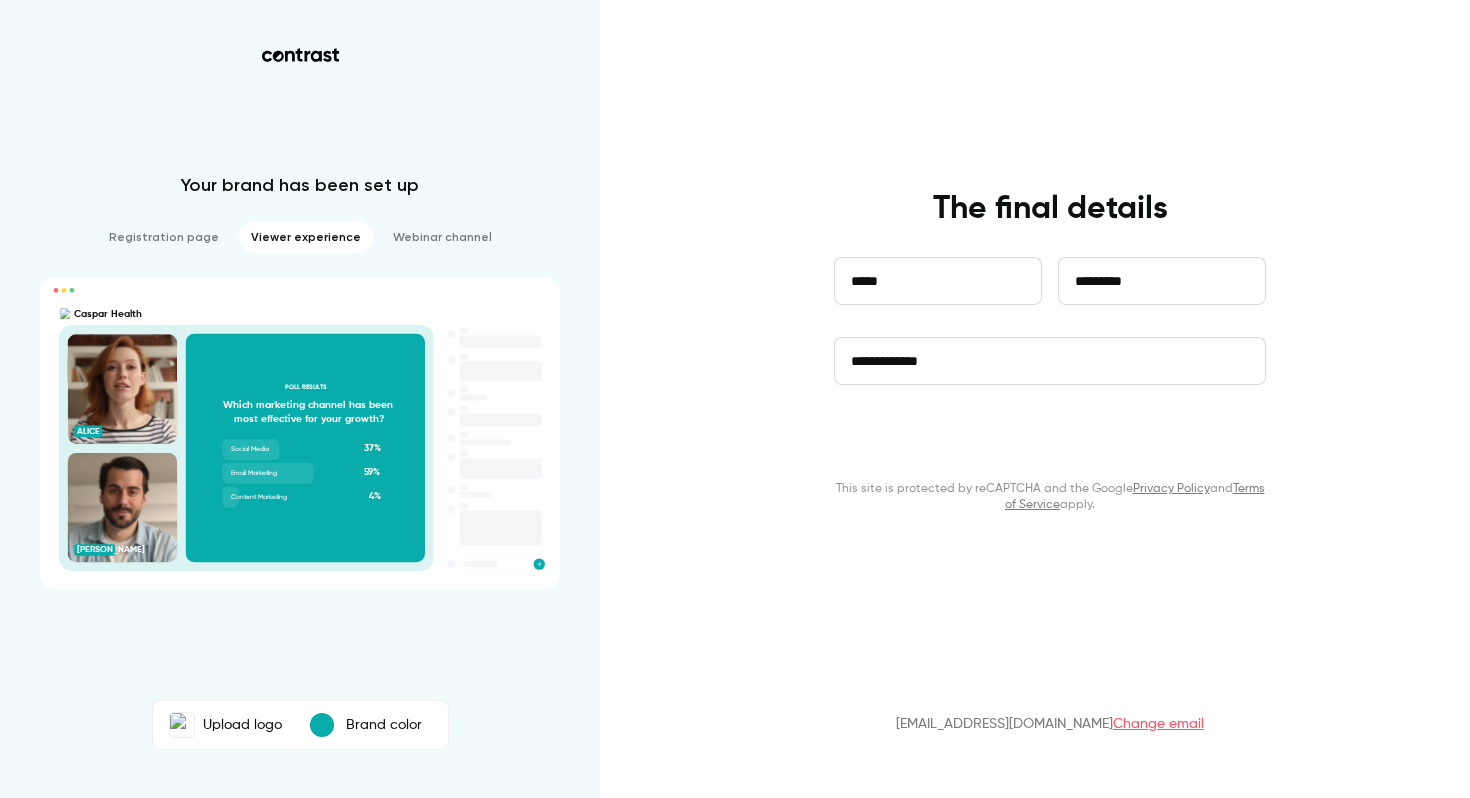 type on "**********" 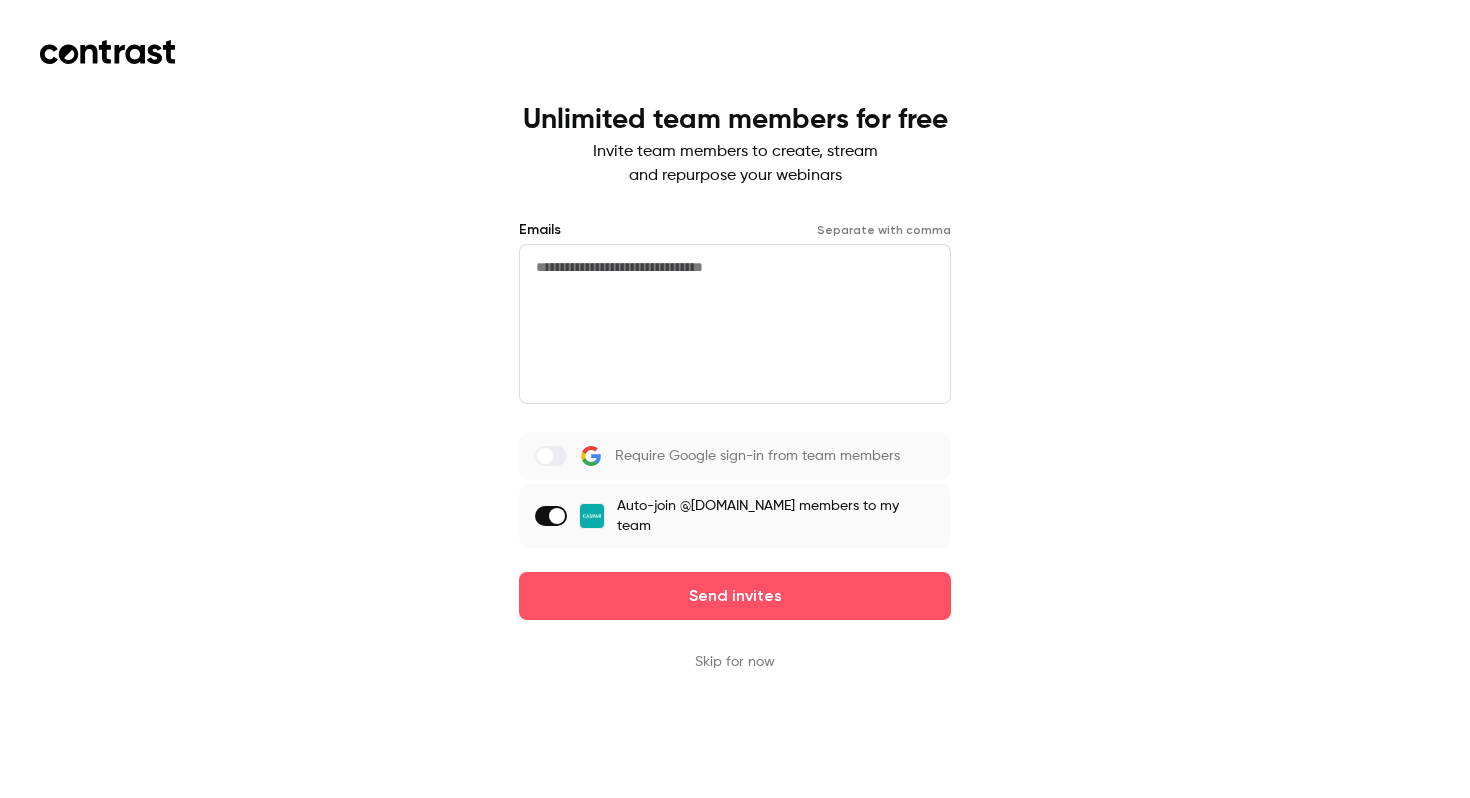 click at bounding box center (735, 324) 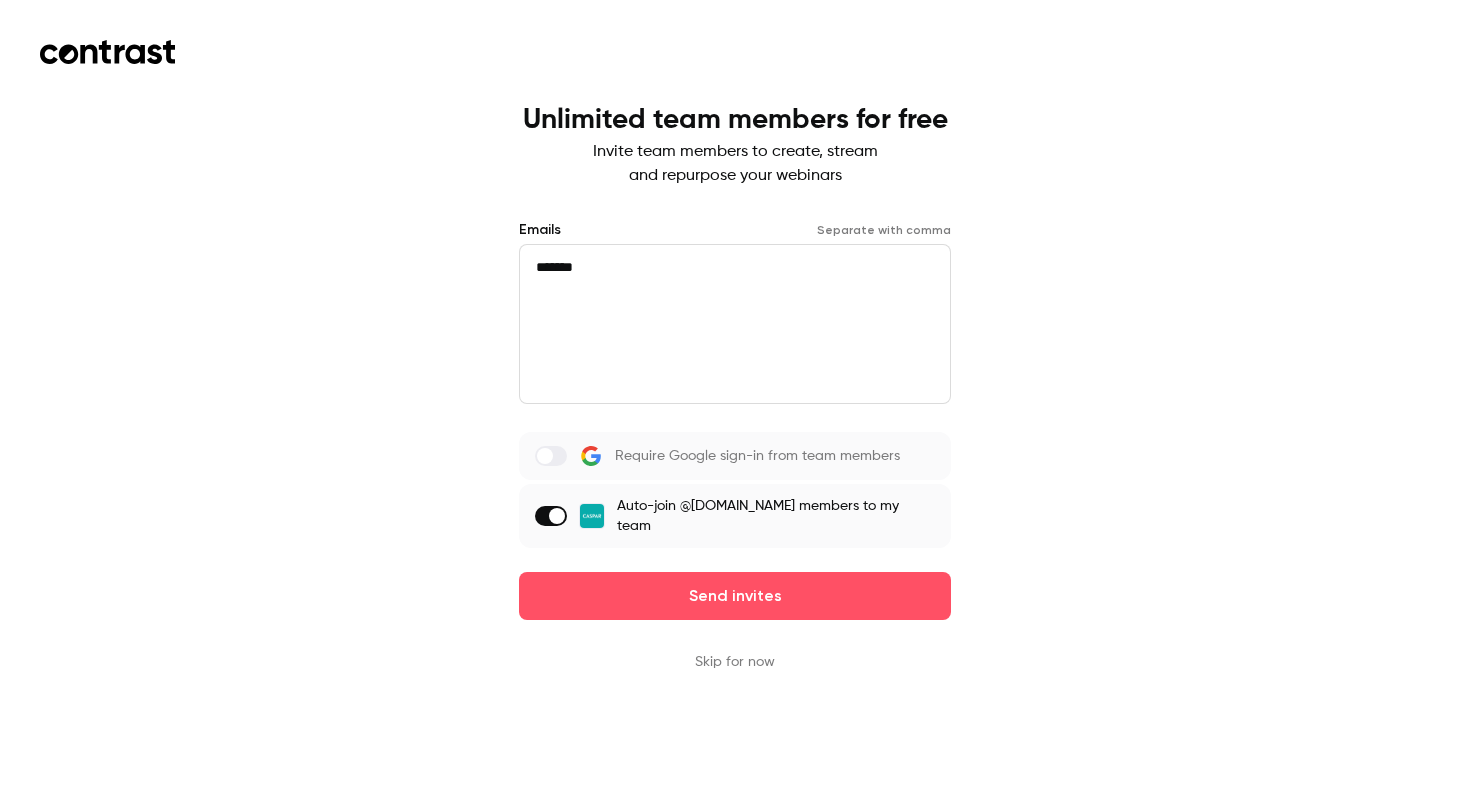 click on "*******" at bounding box center [735, 324] 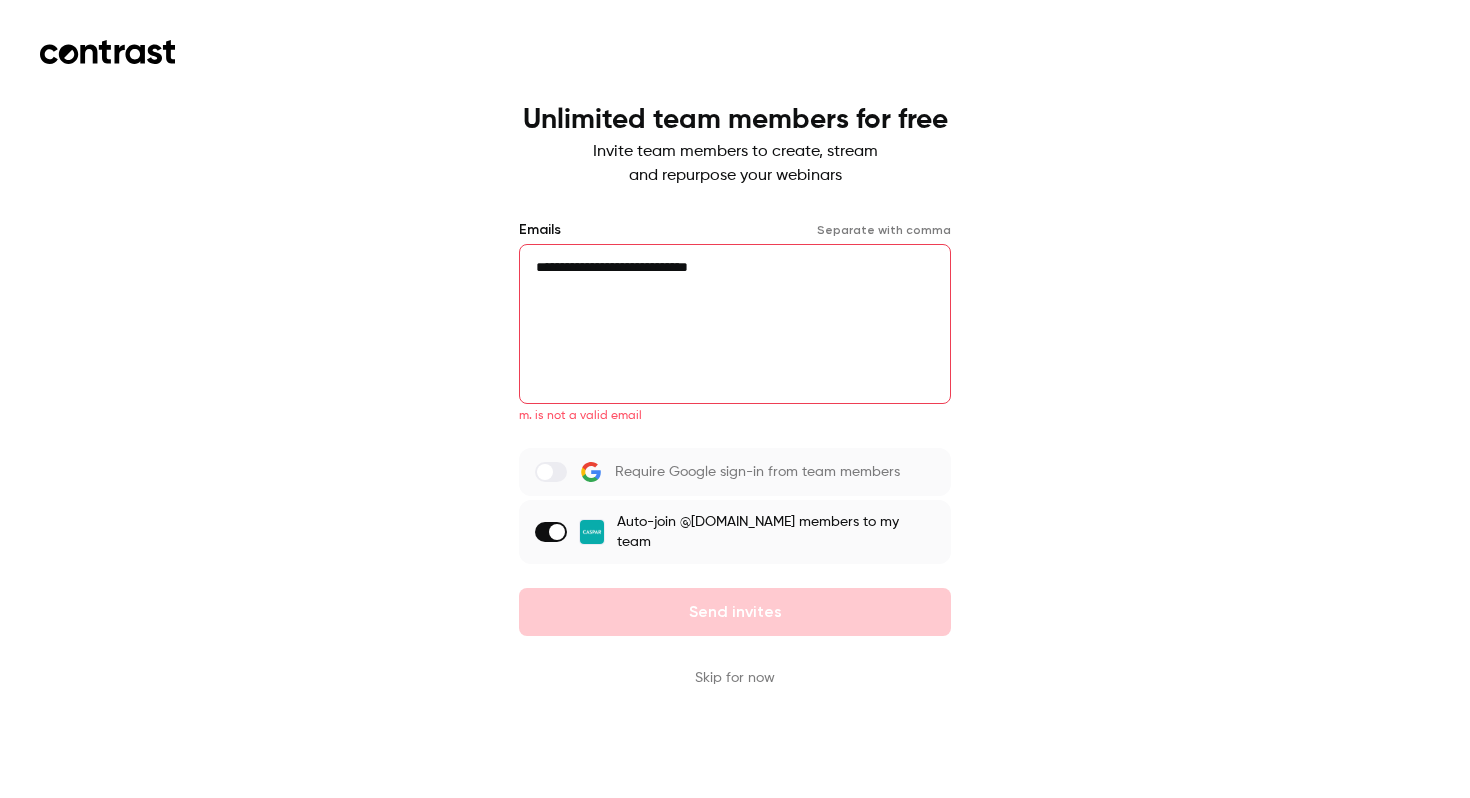 drag, startPoint x: 761, startPoint y: 267, endPoint x: 729, endPoint y: 269, distance: 32.06244 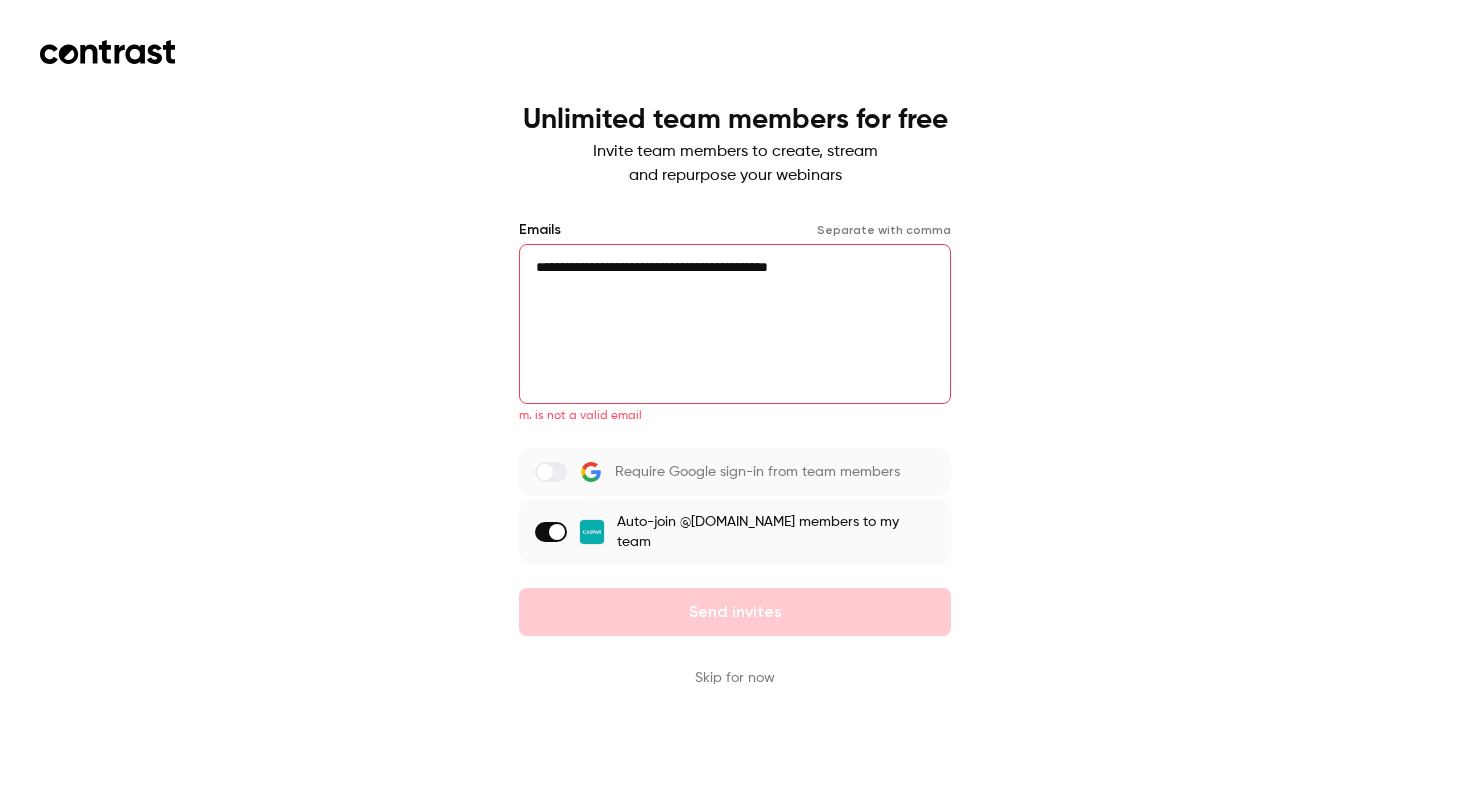 drag, startPoint x: 596, startPoint y: 264, endPoint x: 685, endPoint y: 268, distance: 89.08984 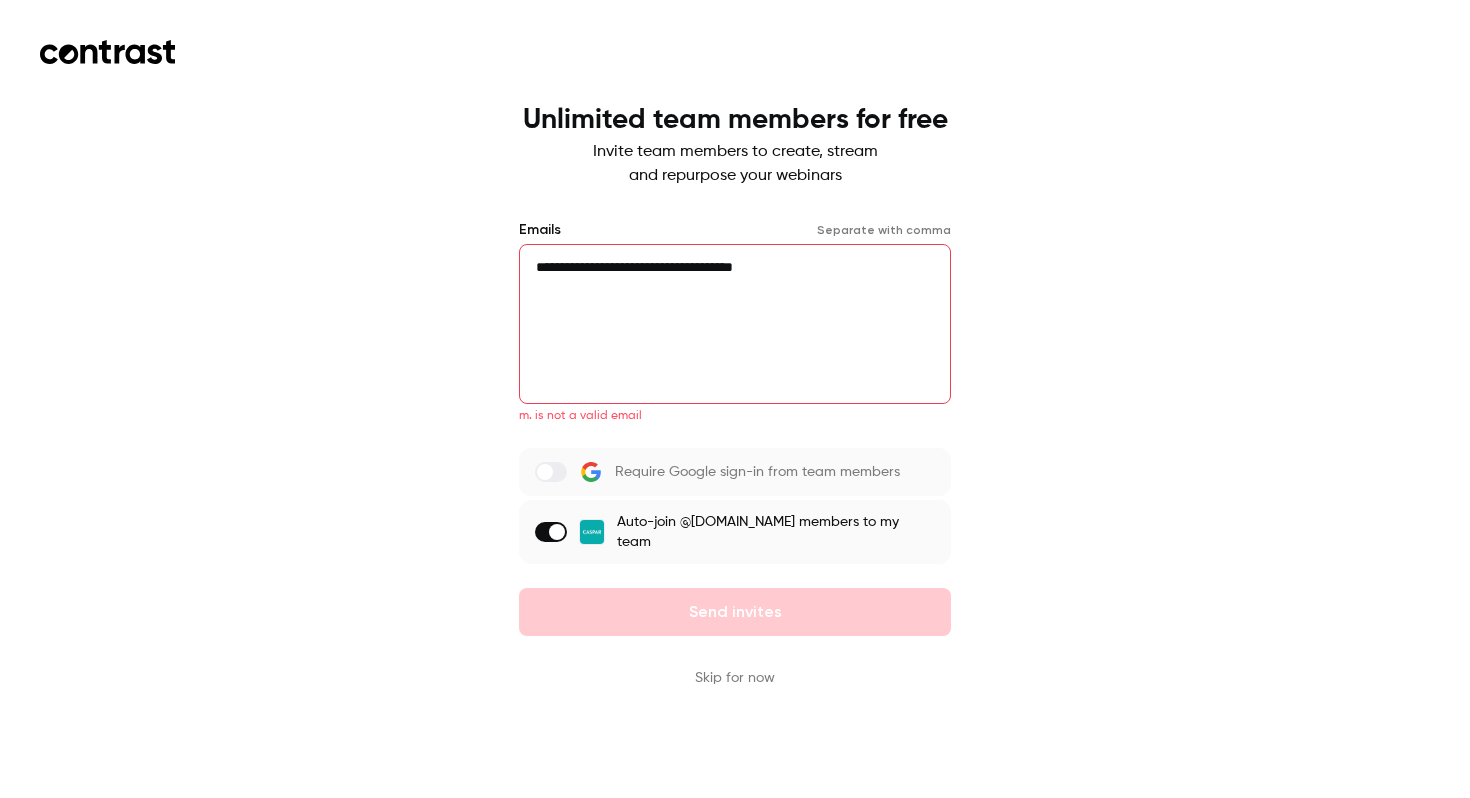 click on "**********" at bounding box center (735, 399) 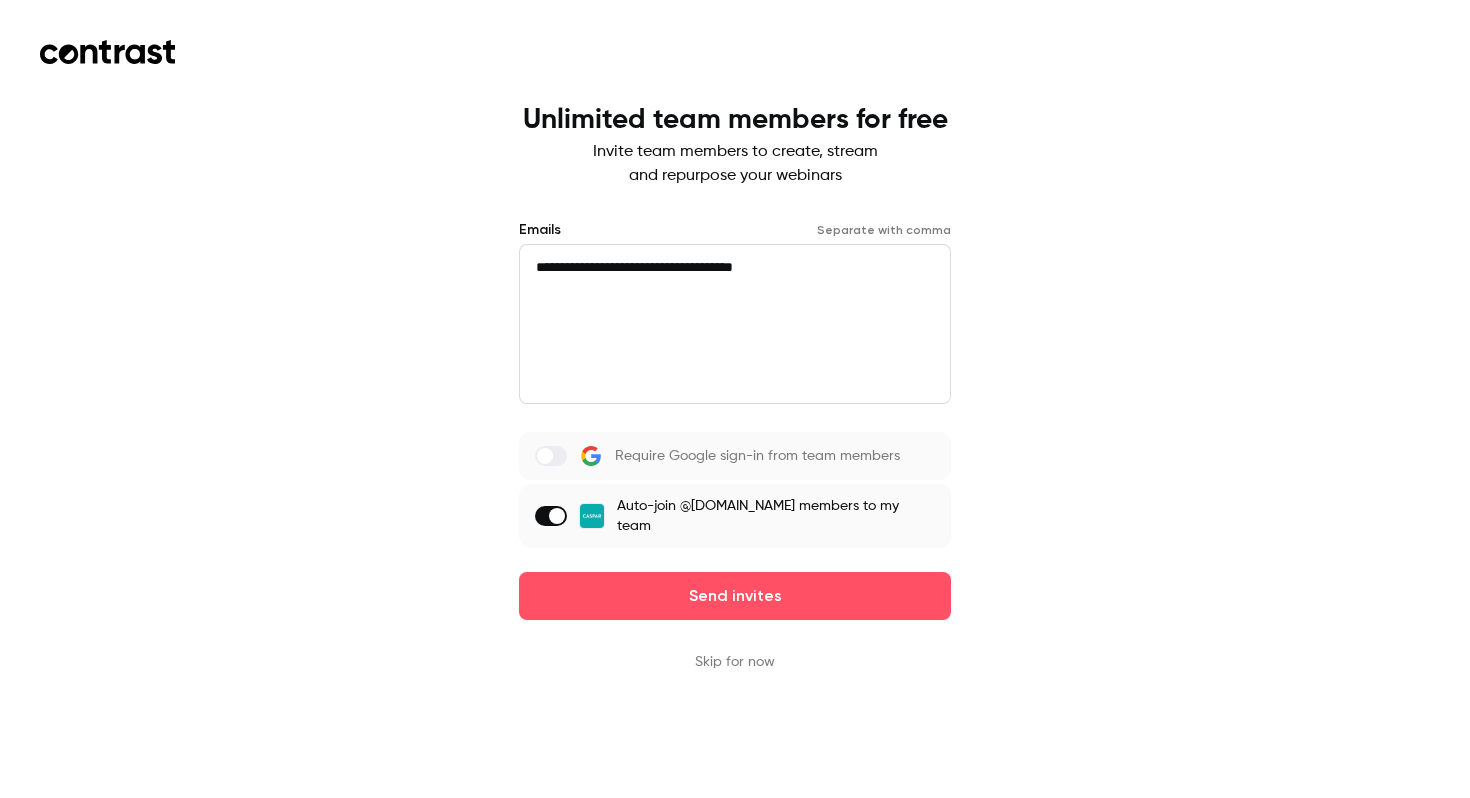click on "**********" at bounding box center [735, 324] 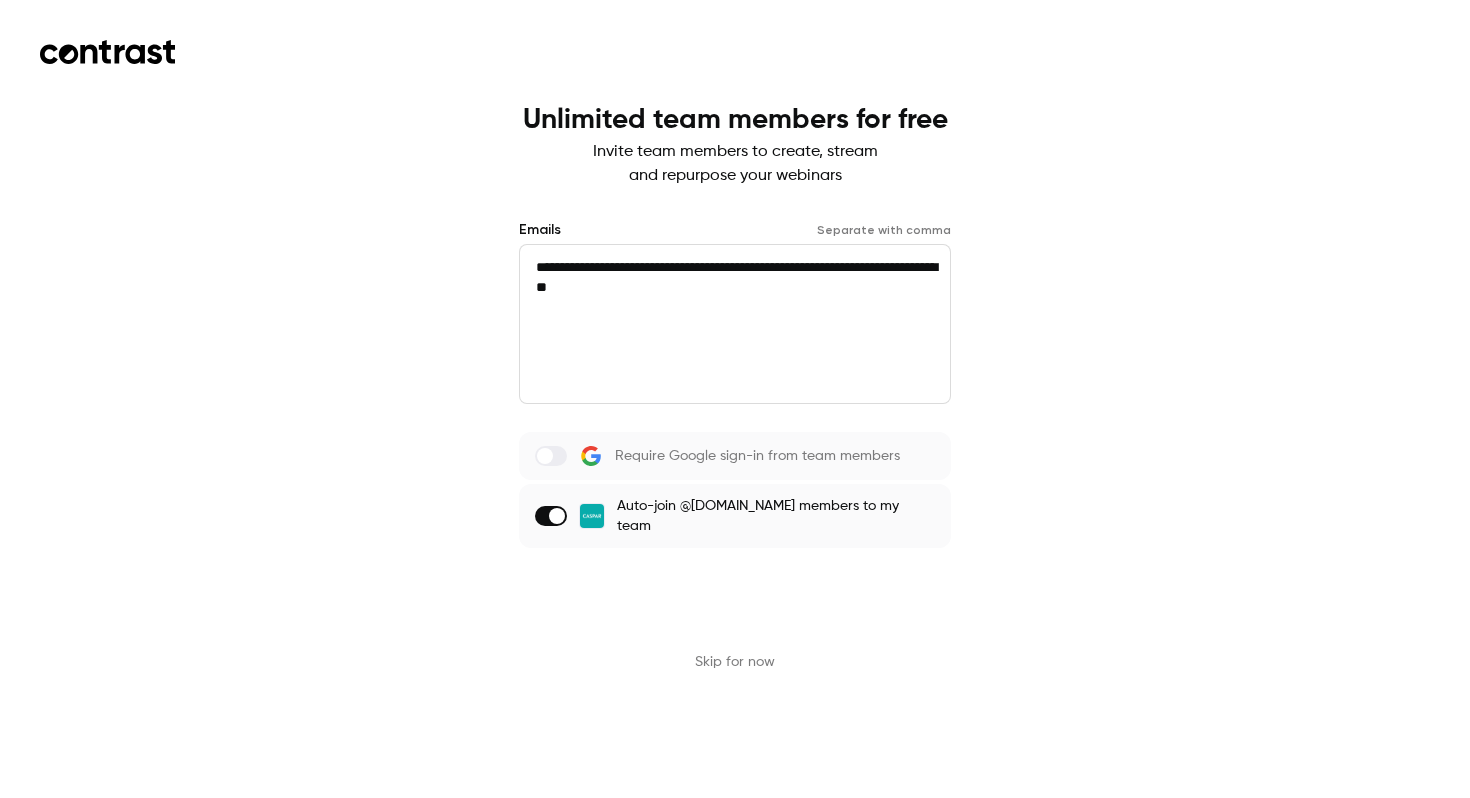type on "**********" 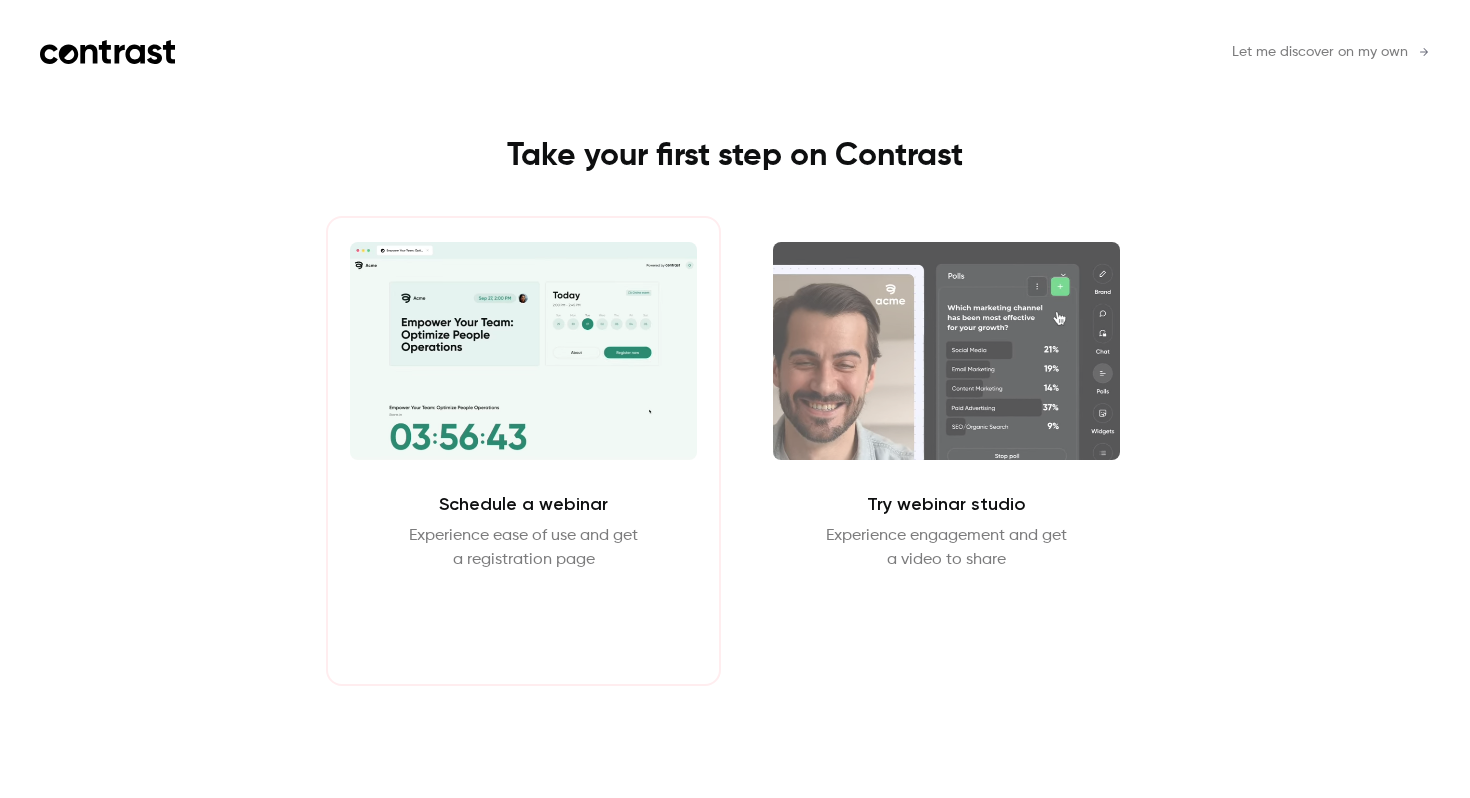 click on "Schedule webinar" at bounding box center [523, 620] 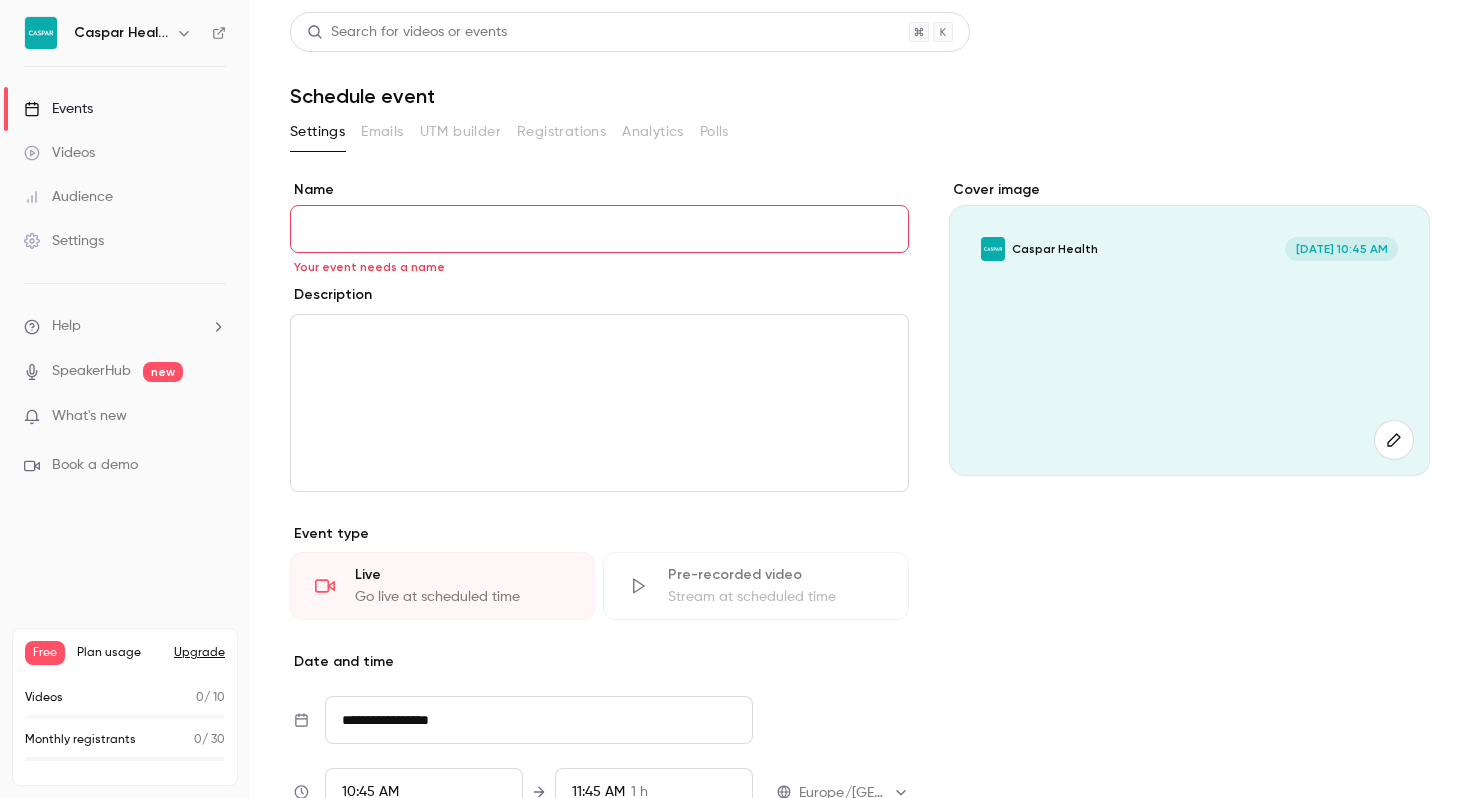 click on "Name" at bounding box center (599, 229) 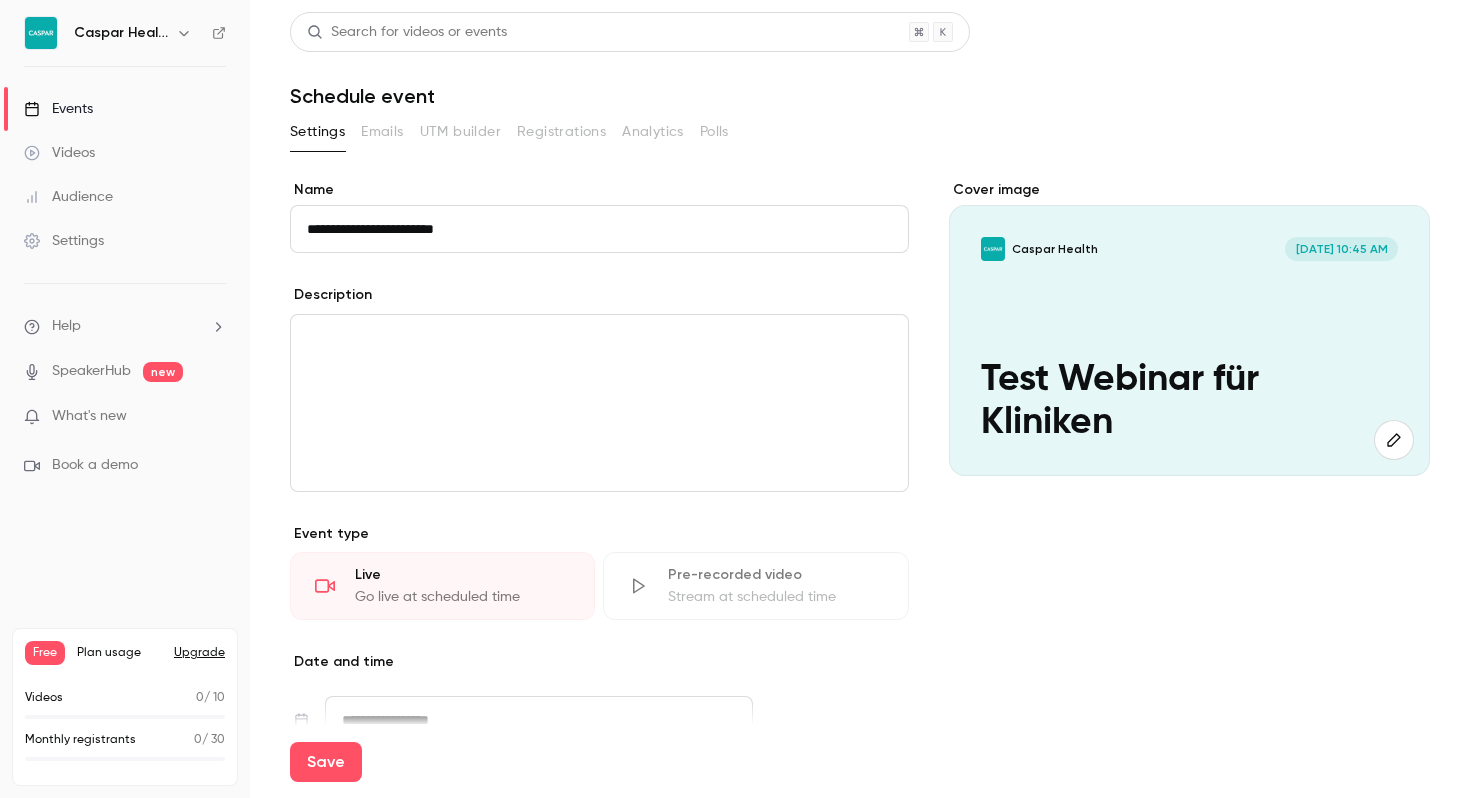 type on "**********" 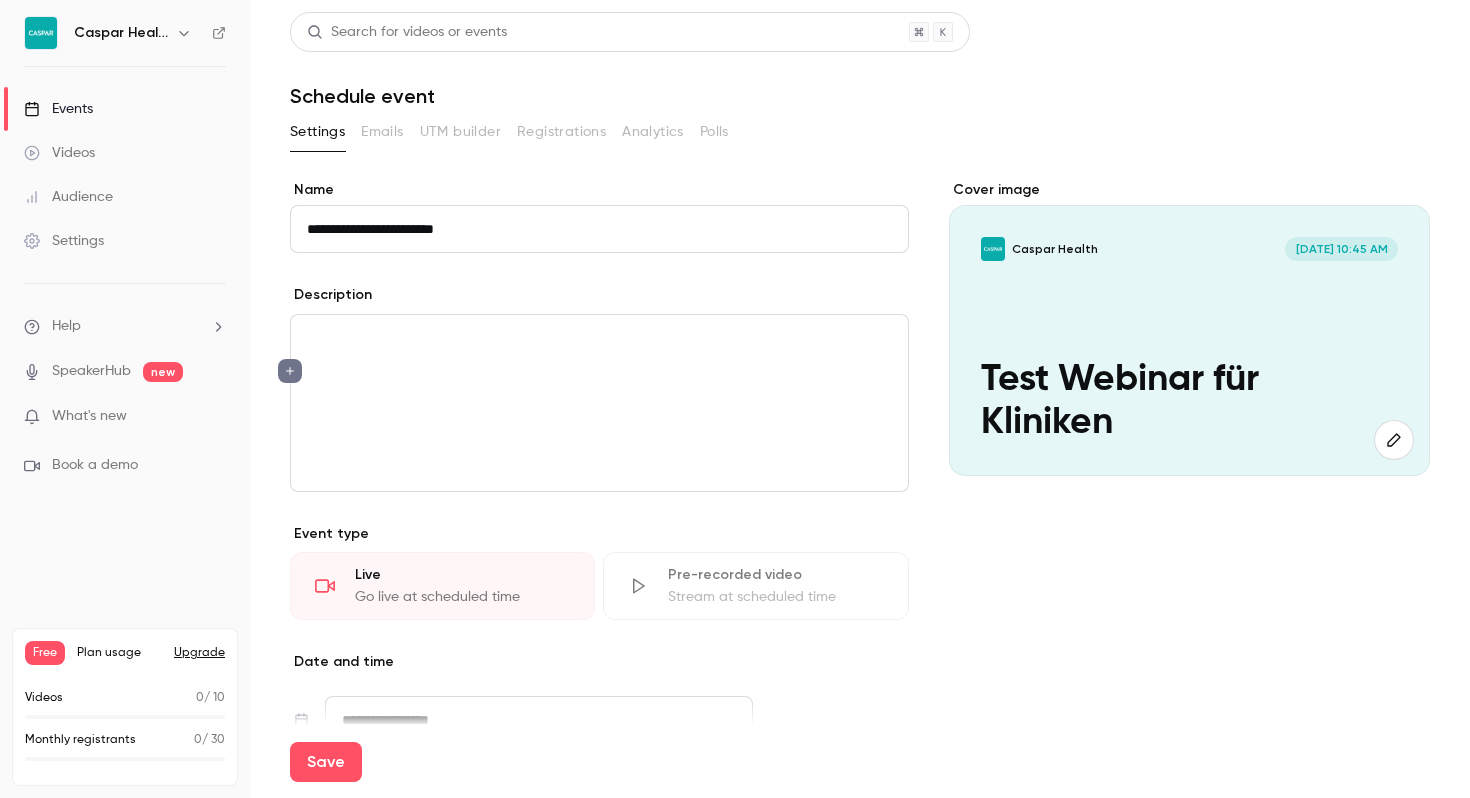 type 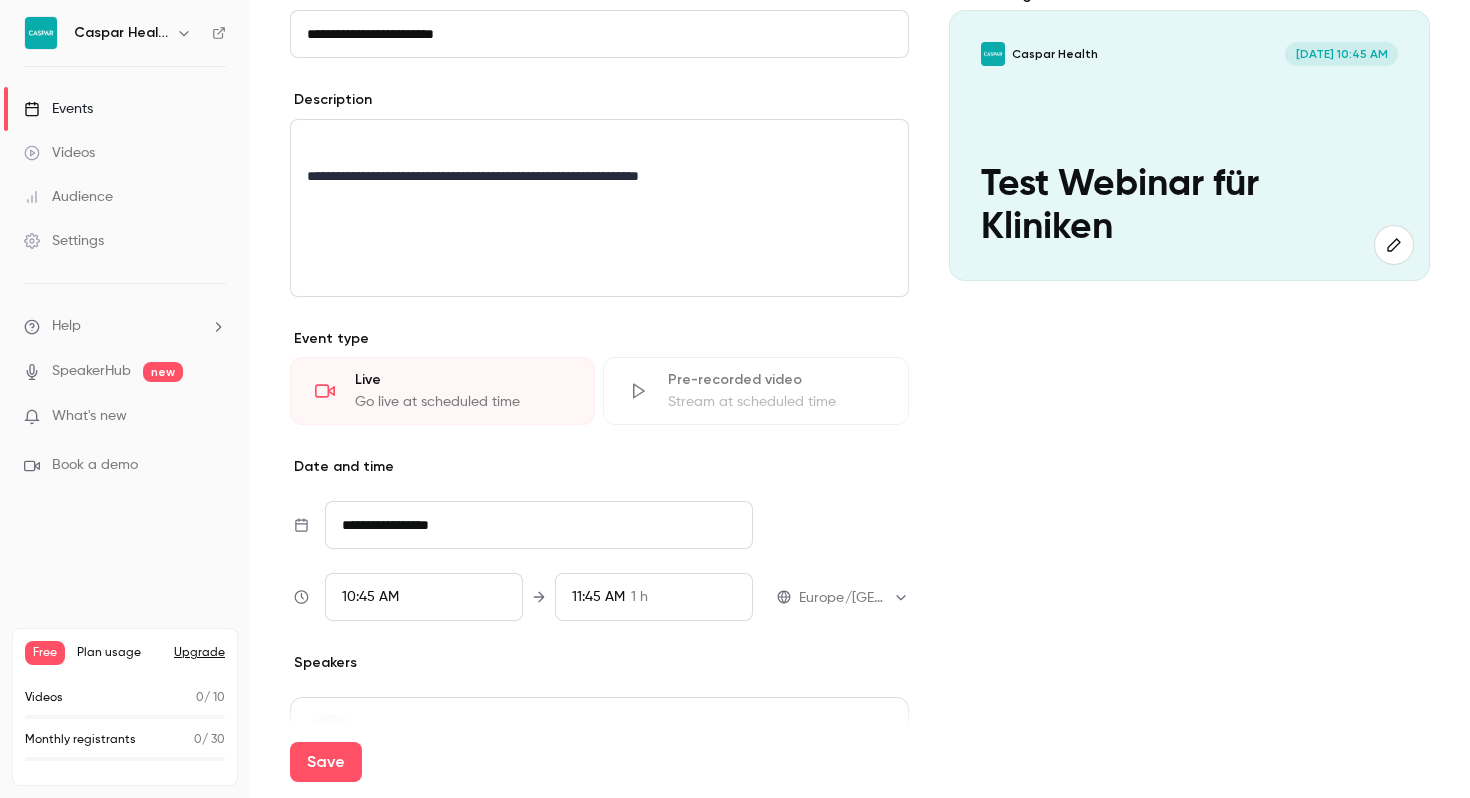 scroll, scrollTop: 197, scrollLeft: 0, axis: vertical 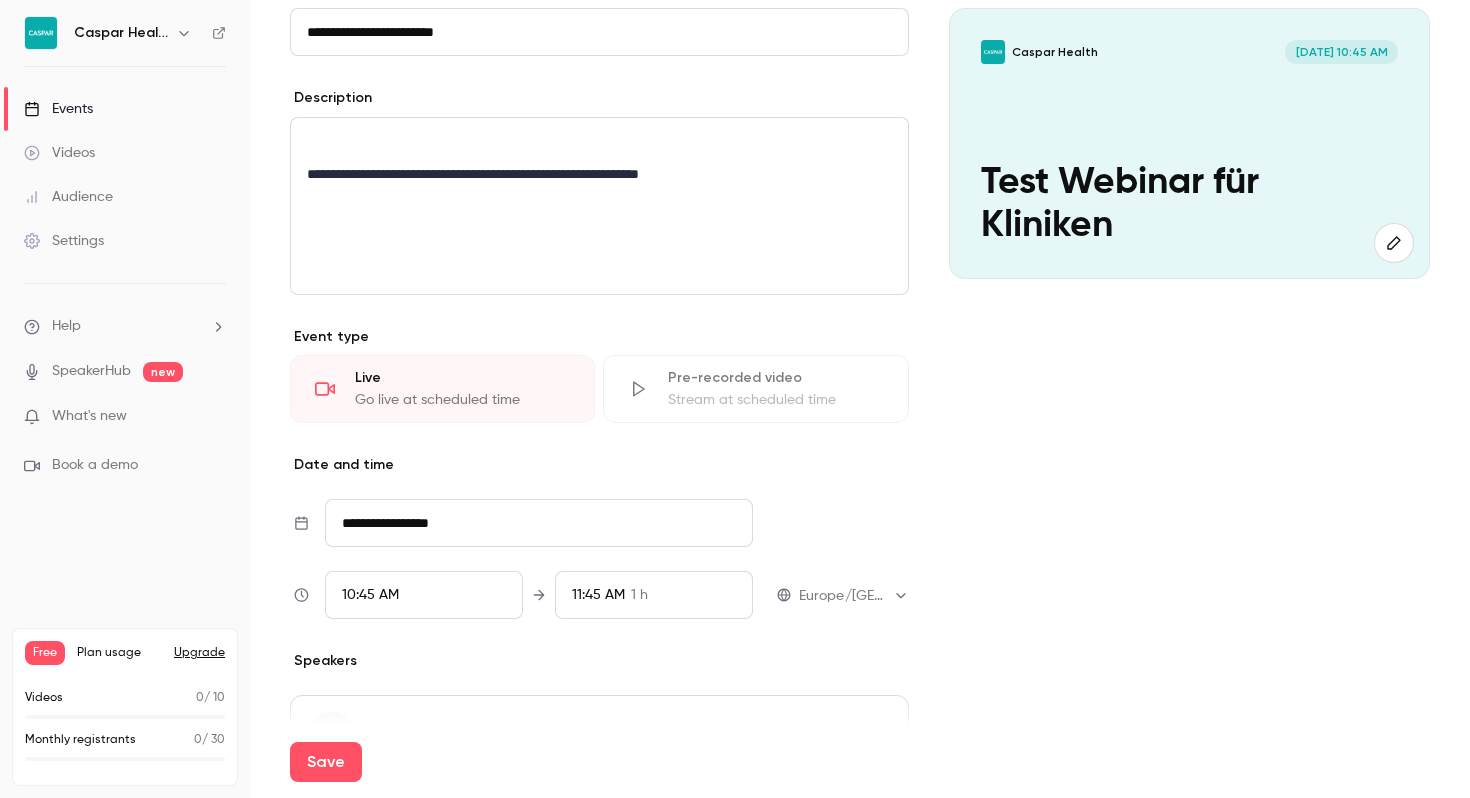 click on "10:45 AM" at bounding box center [424, 595] 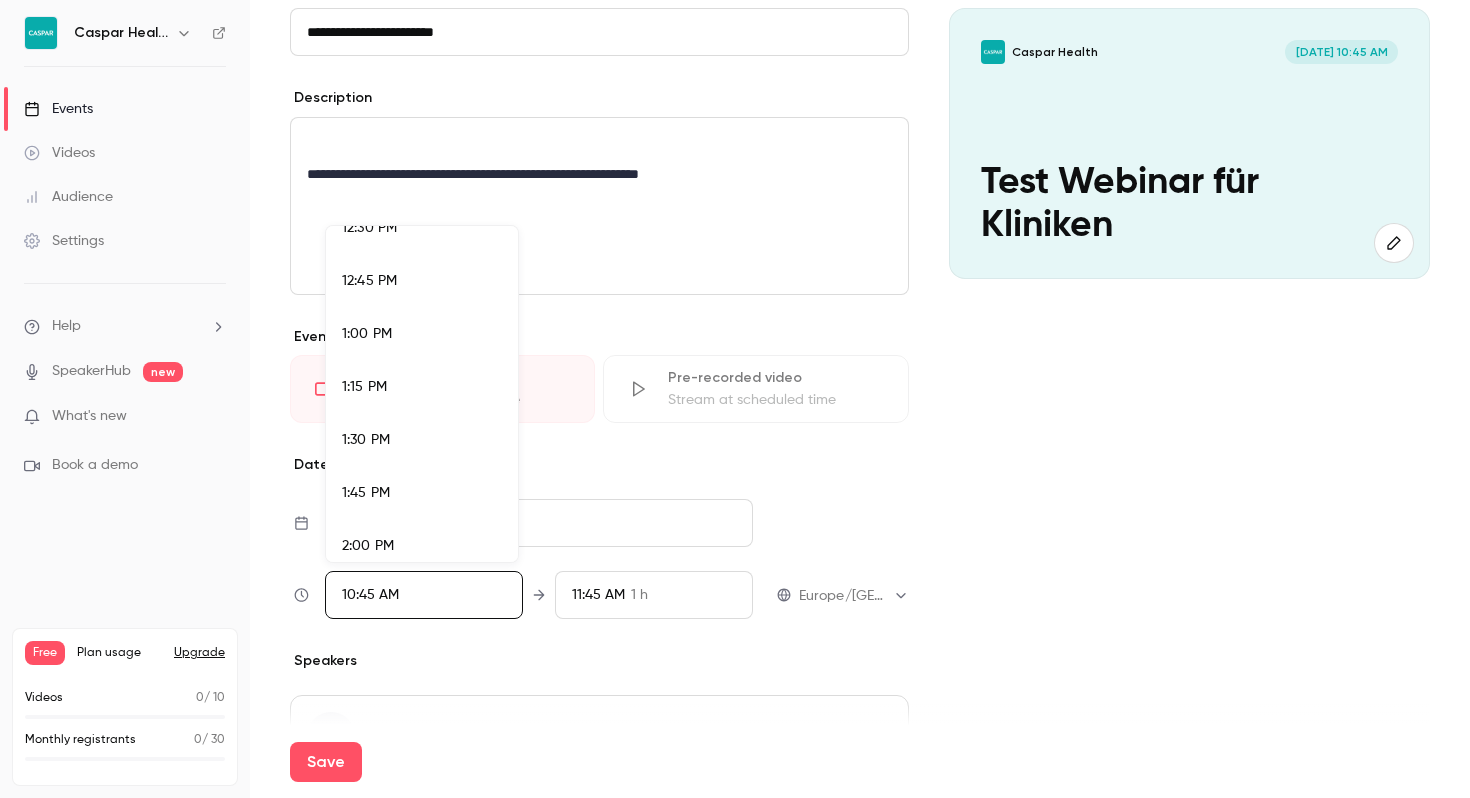 scroll, scrollTop: 2675, scrollLeft: 0, axis: vertical 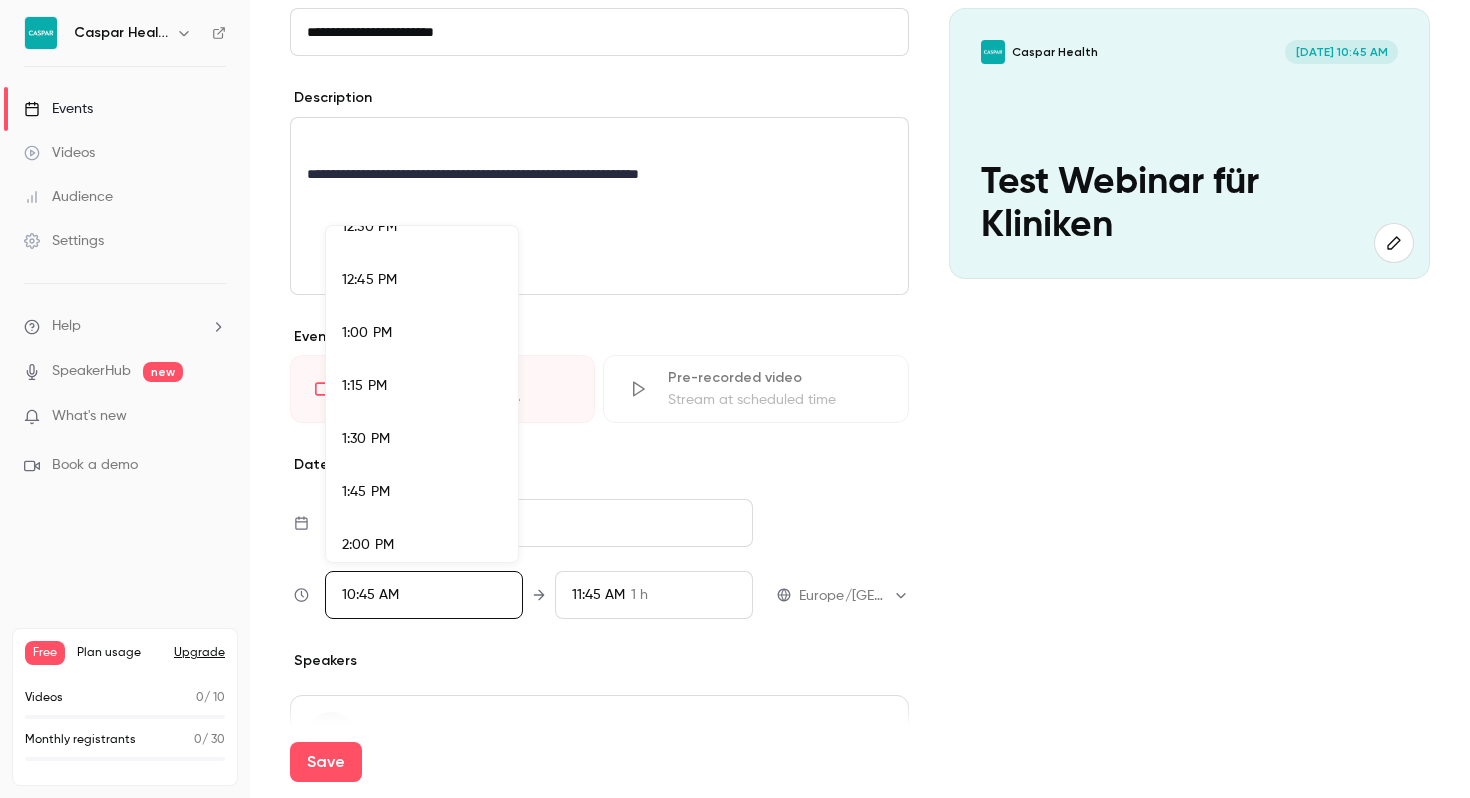 click on "2:00 PM" at bounding box center [422, 545] 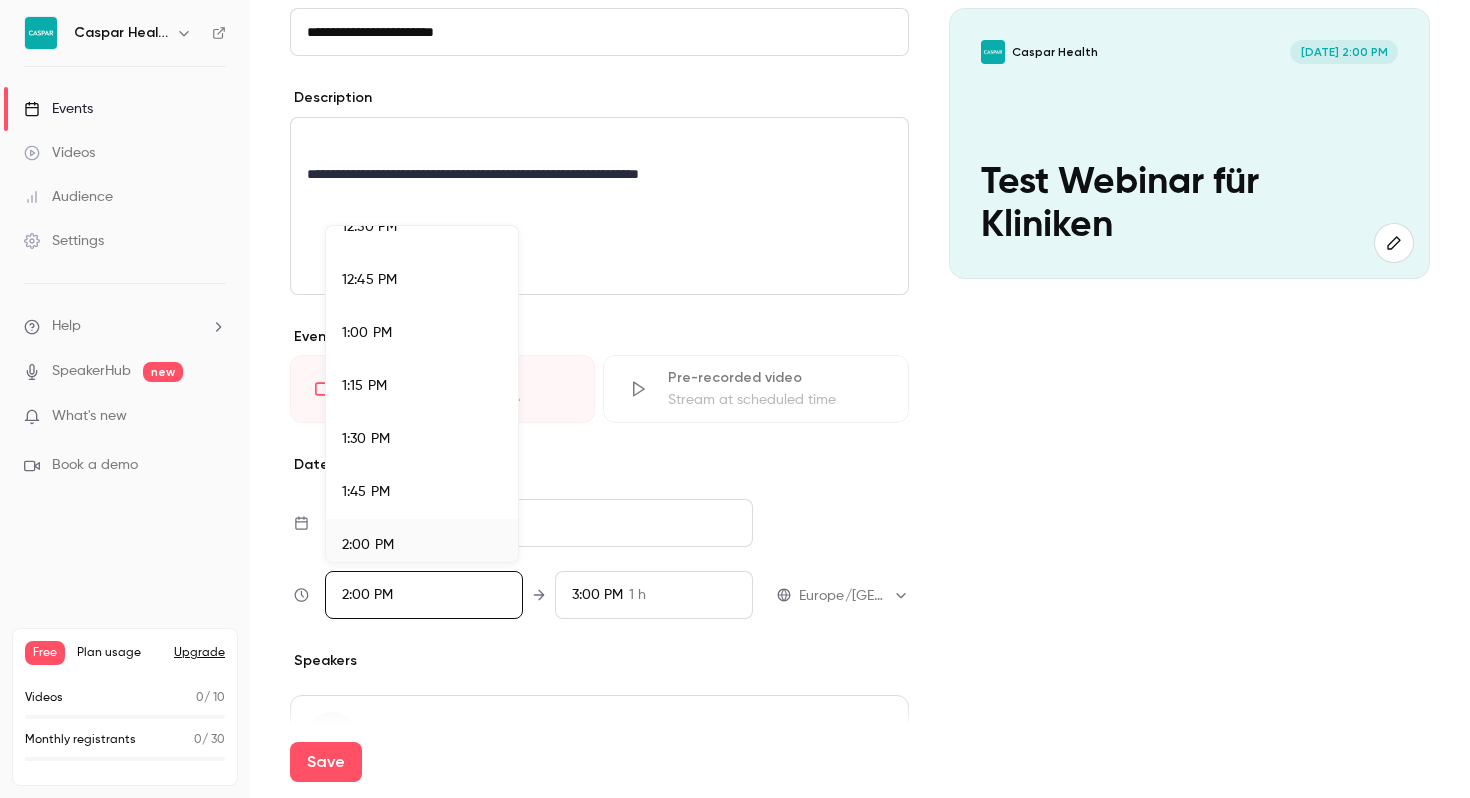 click at bounding box center (735, 399) 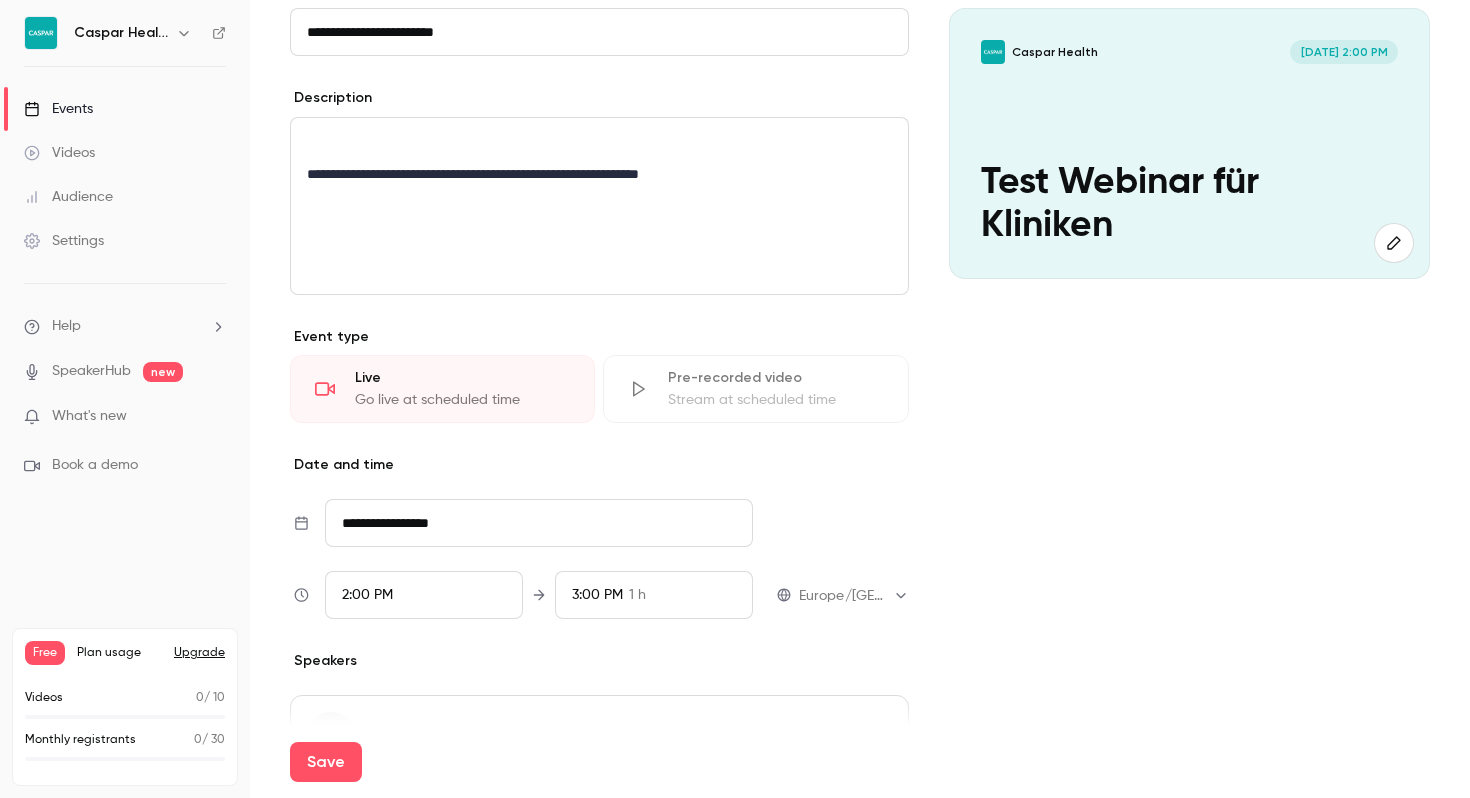 scroll, scrollTop: 2137, scrollLeft: 0, axis: vertical 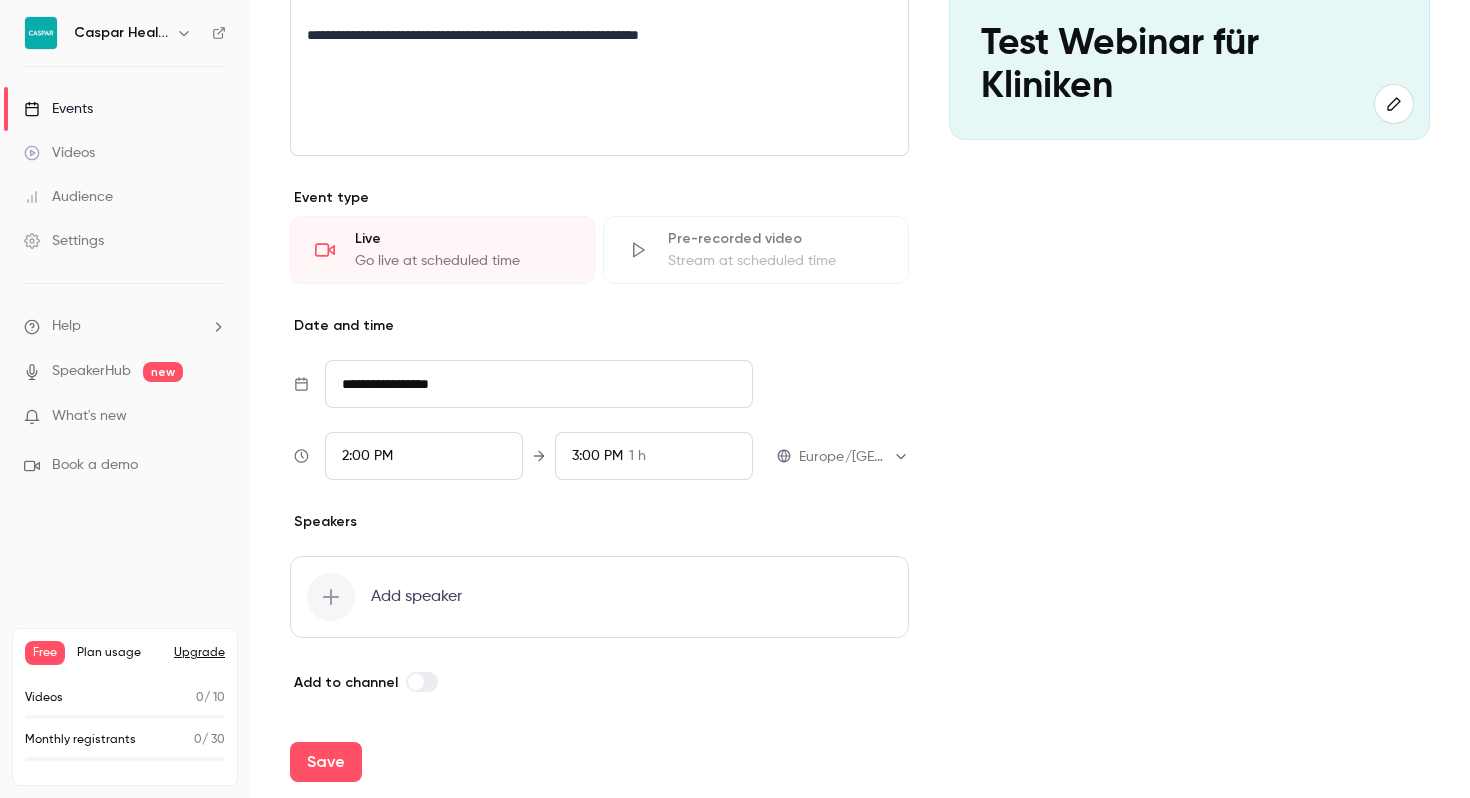 click at bounding box center [331, 597] 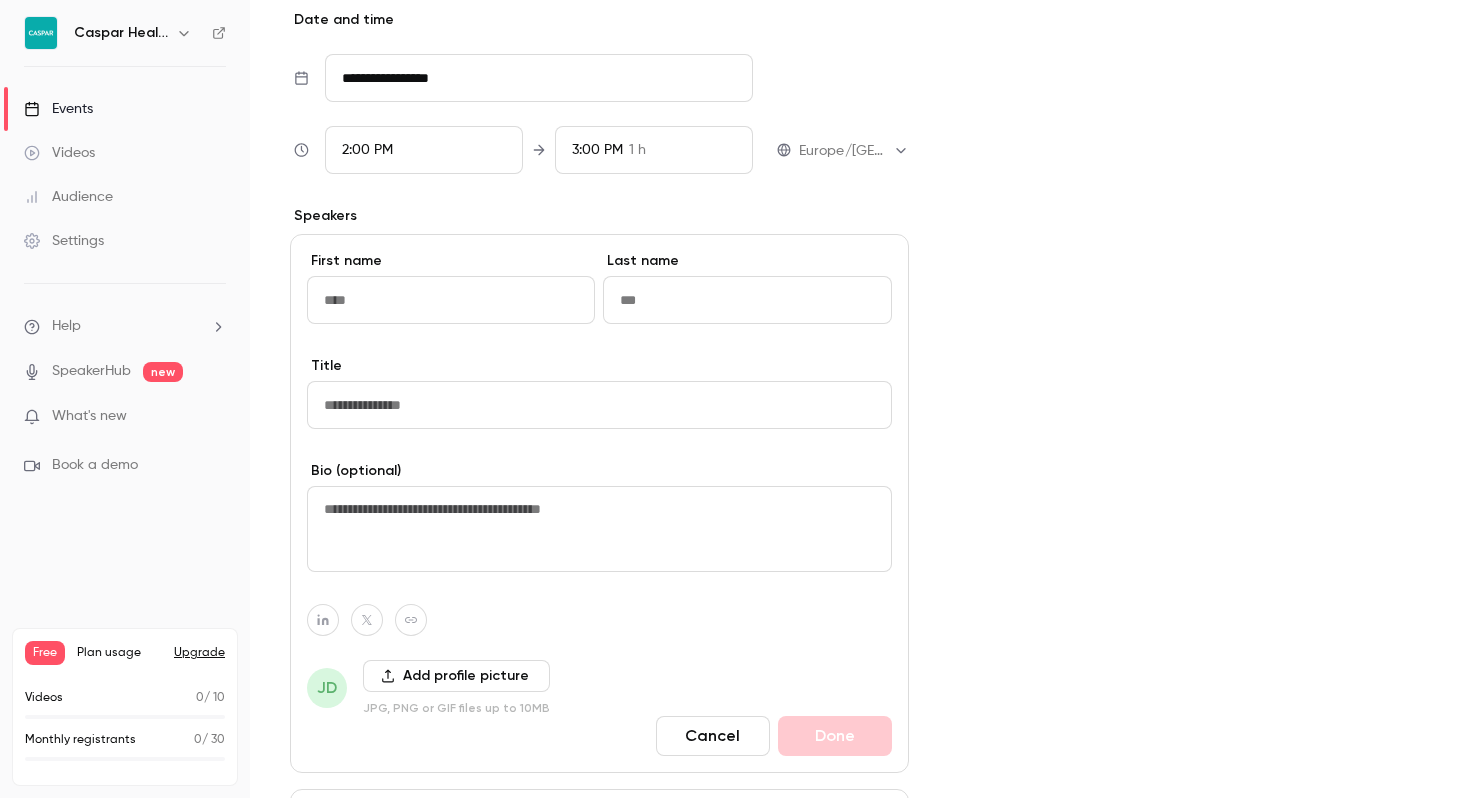scroll, scrollTop: 657, scrollLeft: 0, axis: vertical 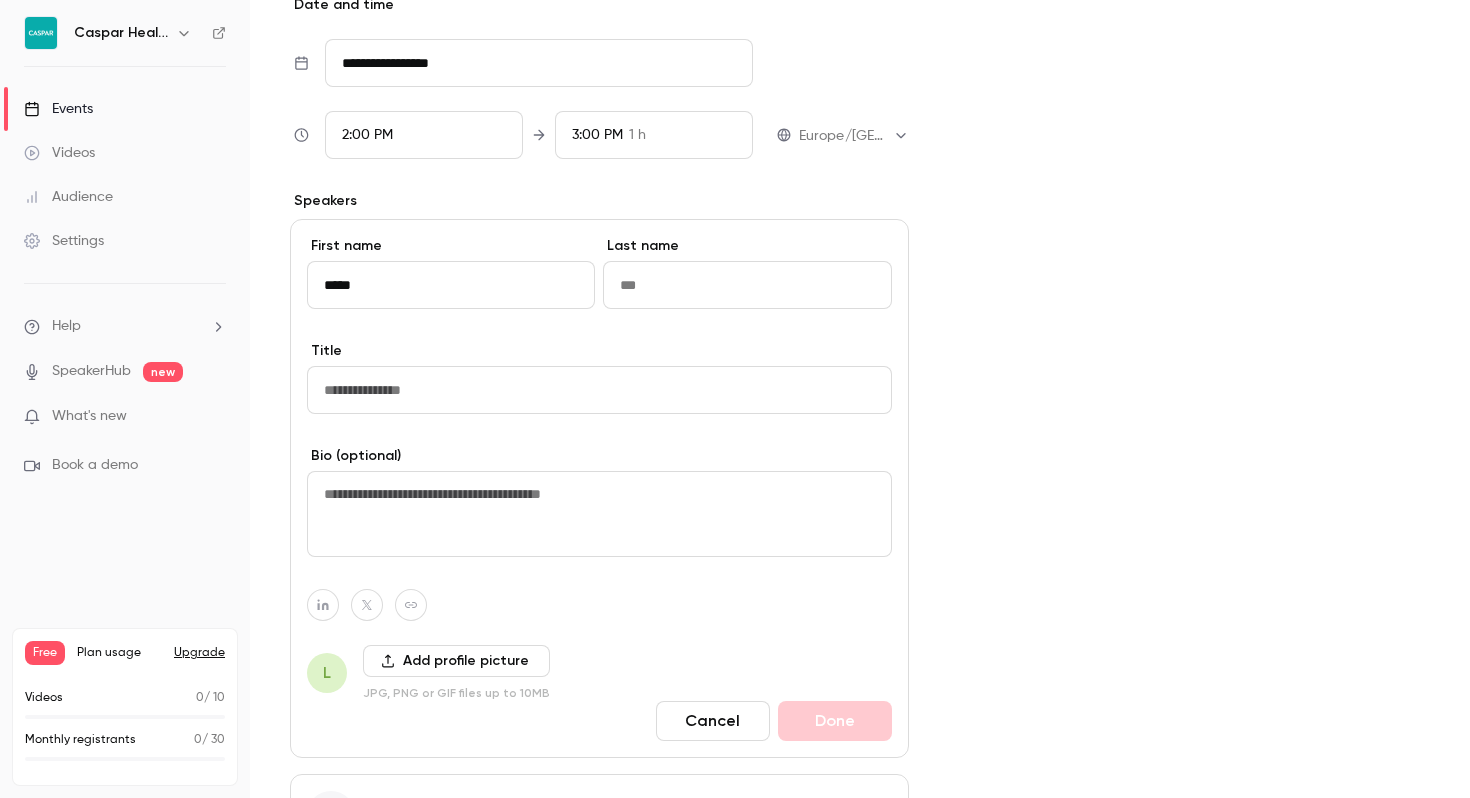 type on "*****" 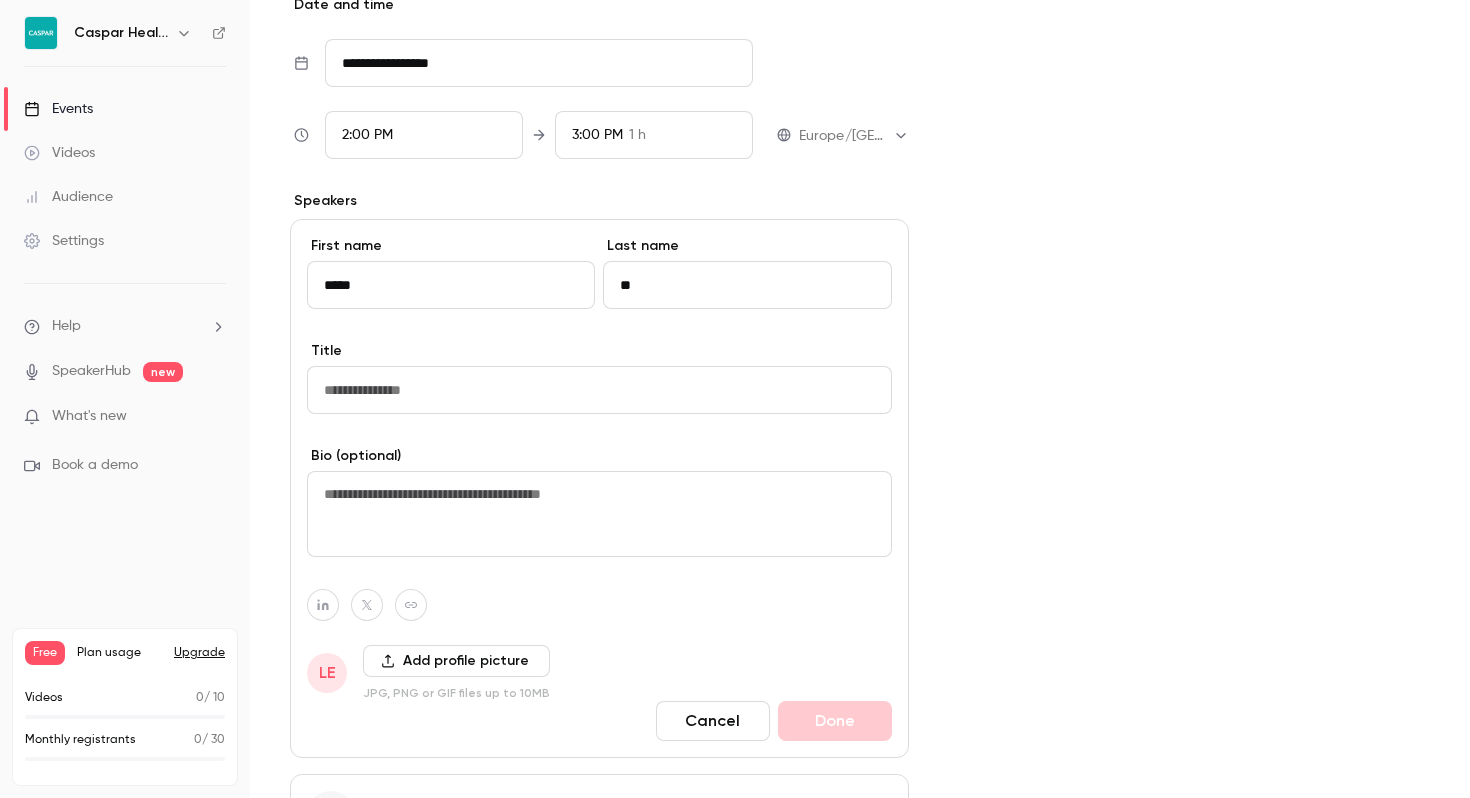type on "**" 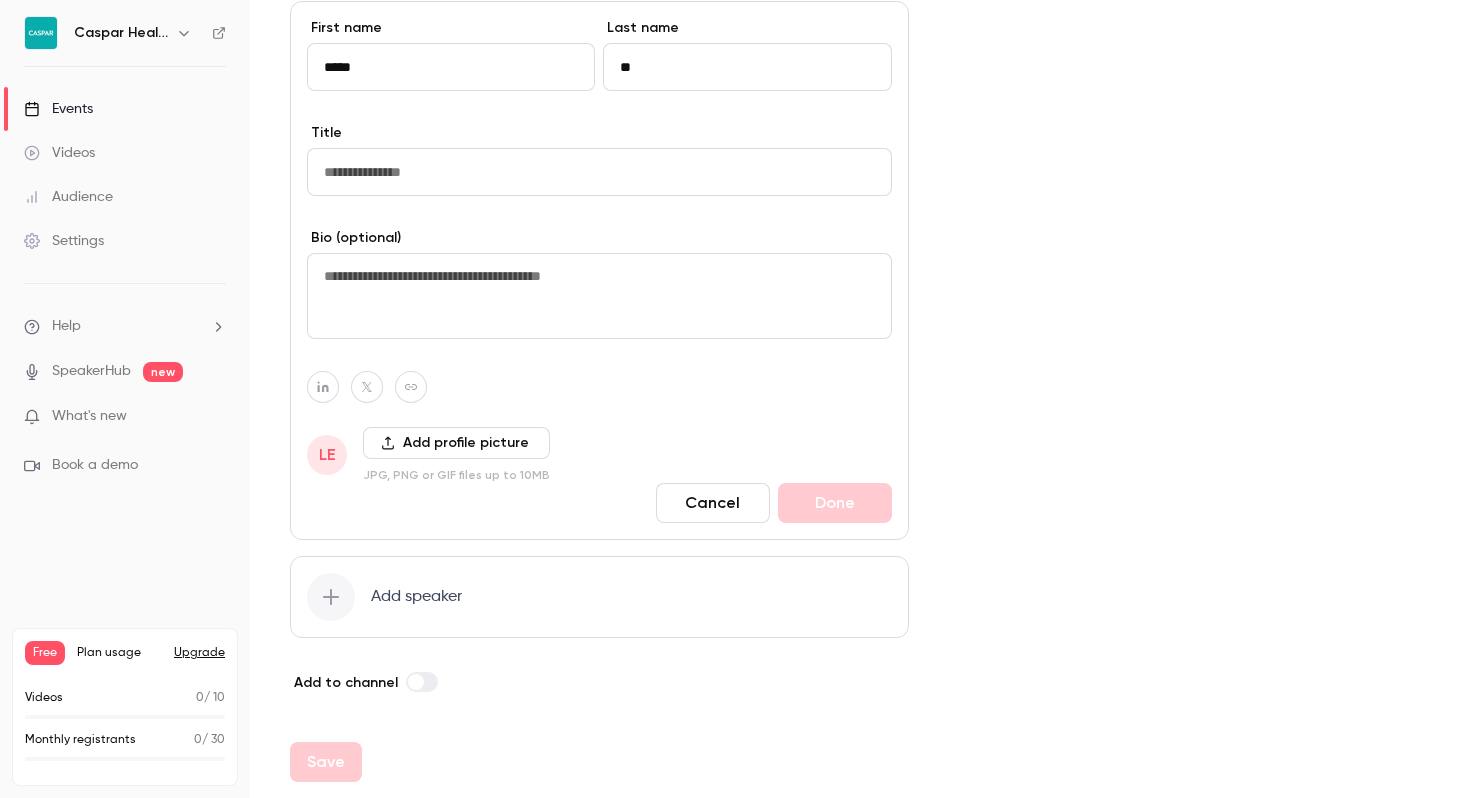 click 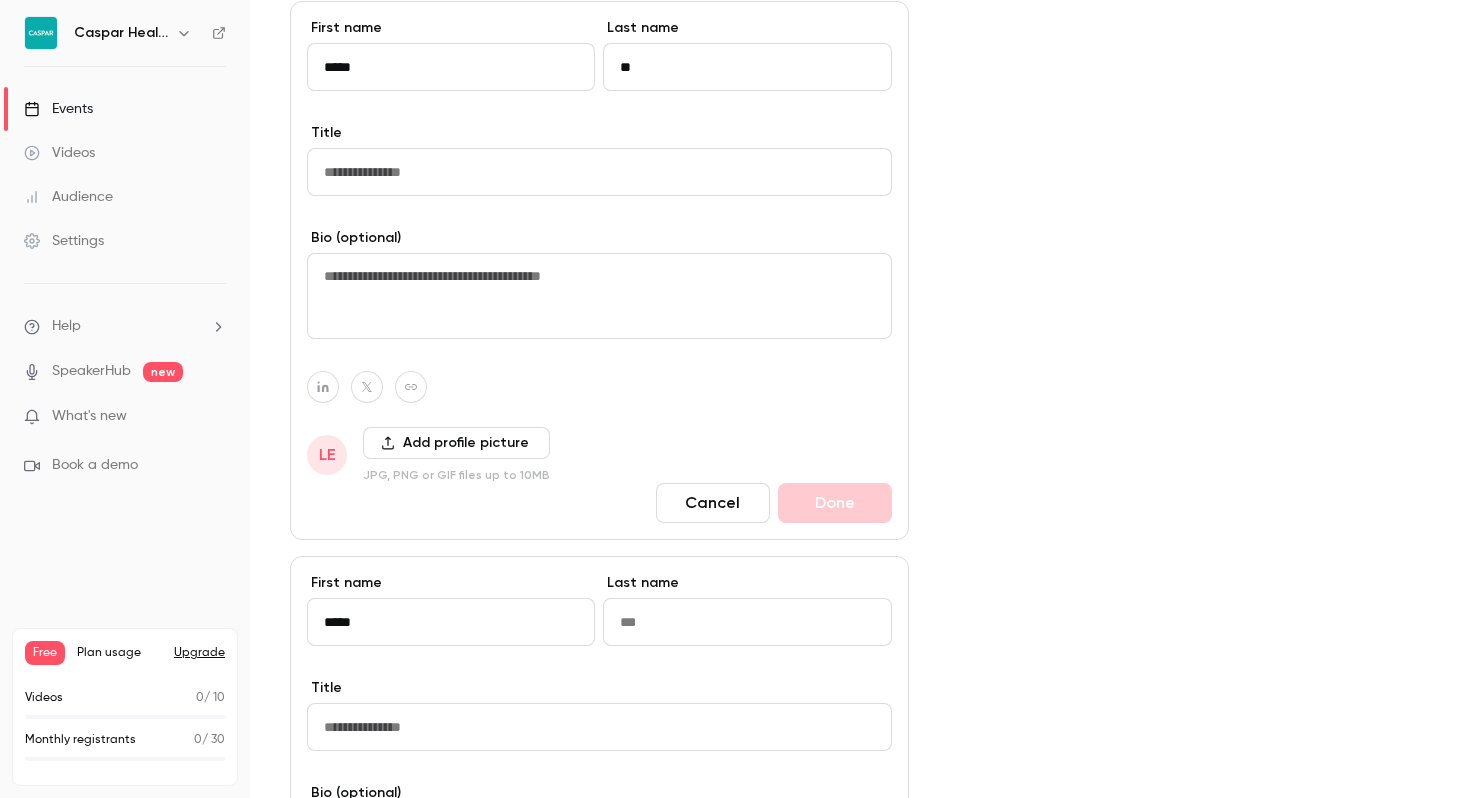 scroll, scrollTop: 1430, scrollLeft: 0, axis: vertical 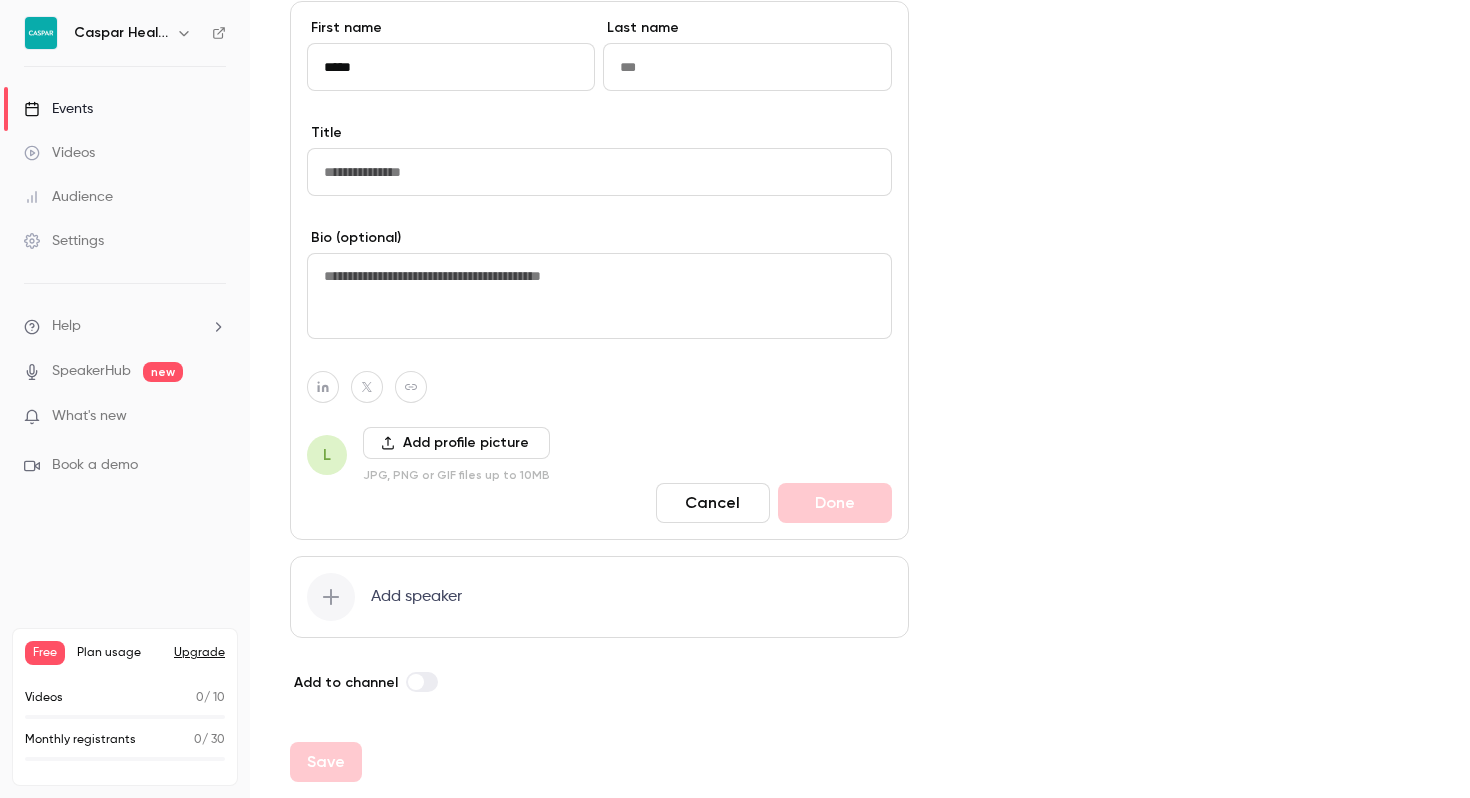 type on "*****" 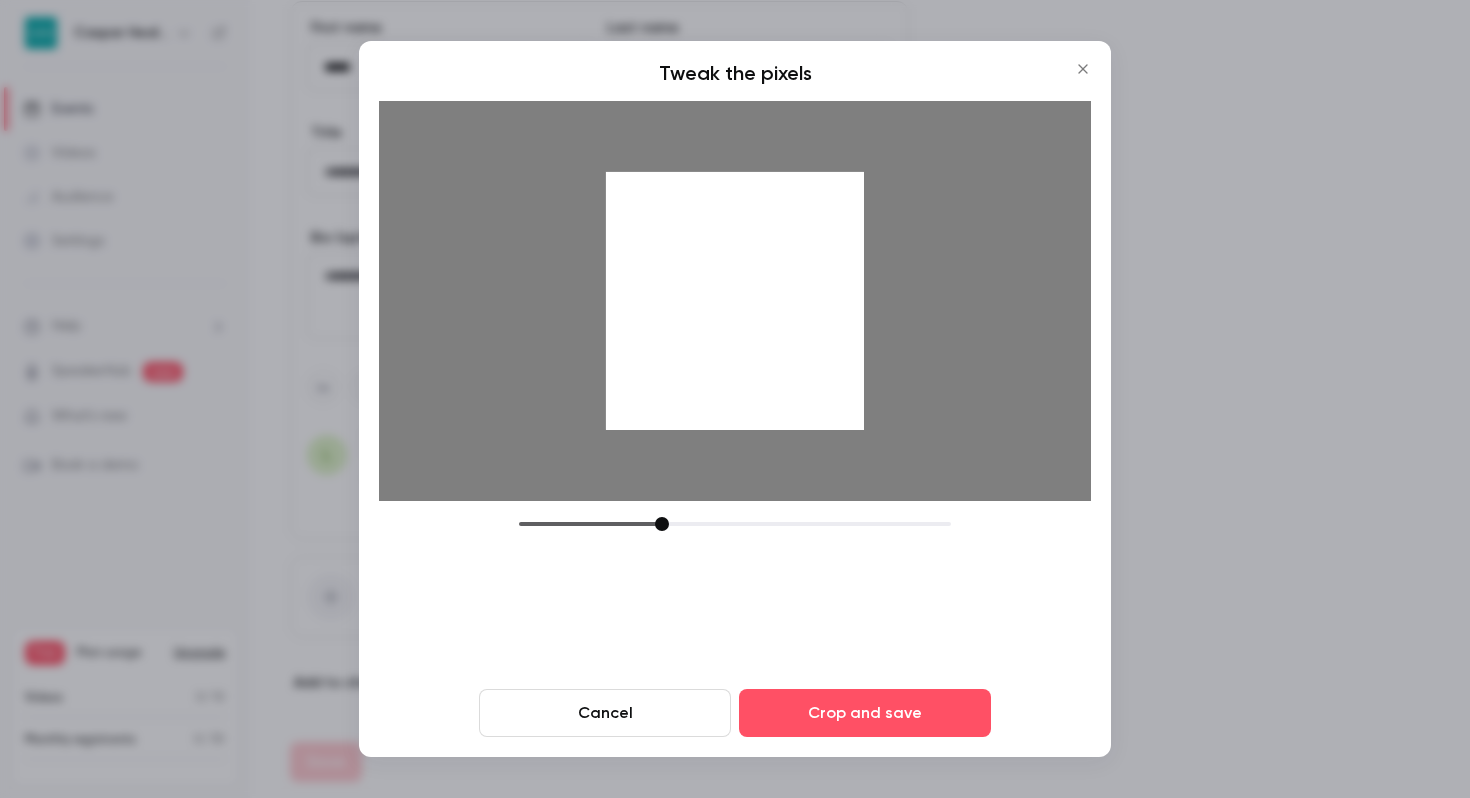 drag, startPoint x: 795, startPoint y: 306, endPoint x: 787, endPoint y: 322, distance: 17.888544 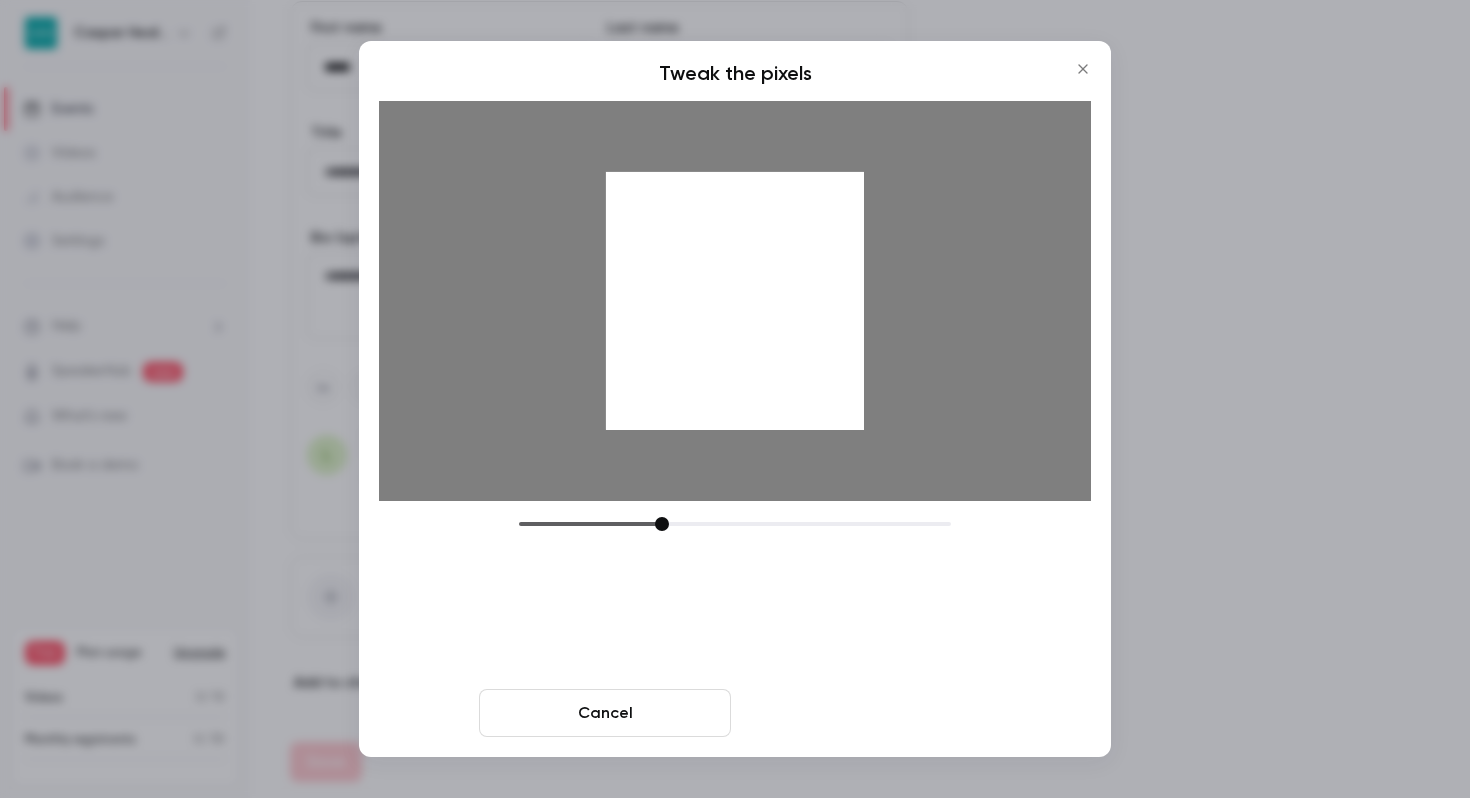 click on "Crop and save" at bounding box center [865, 713] 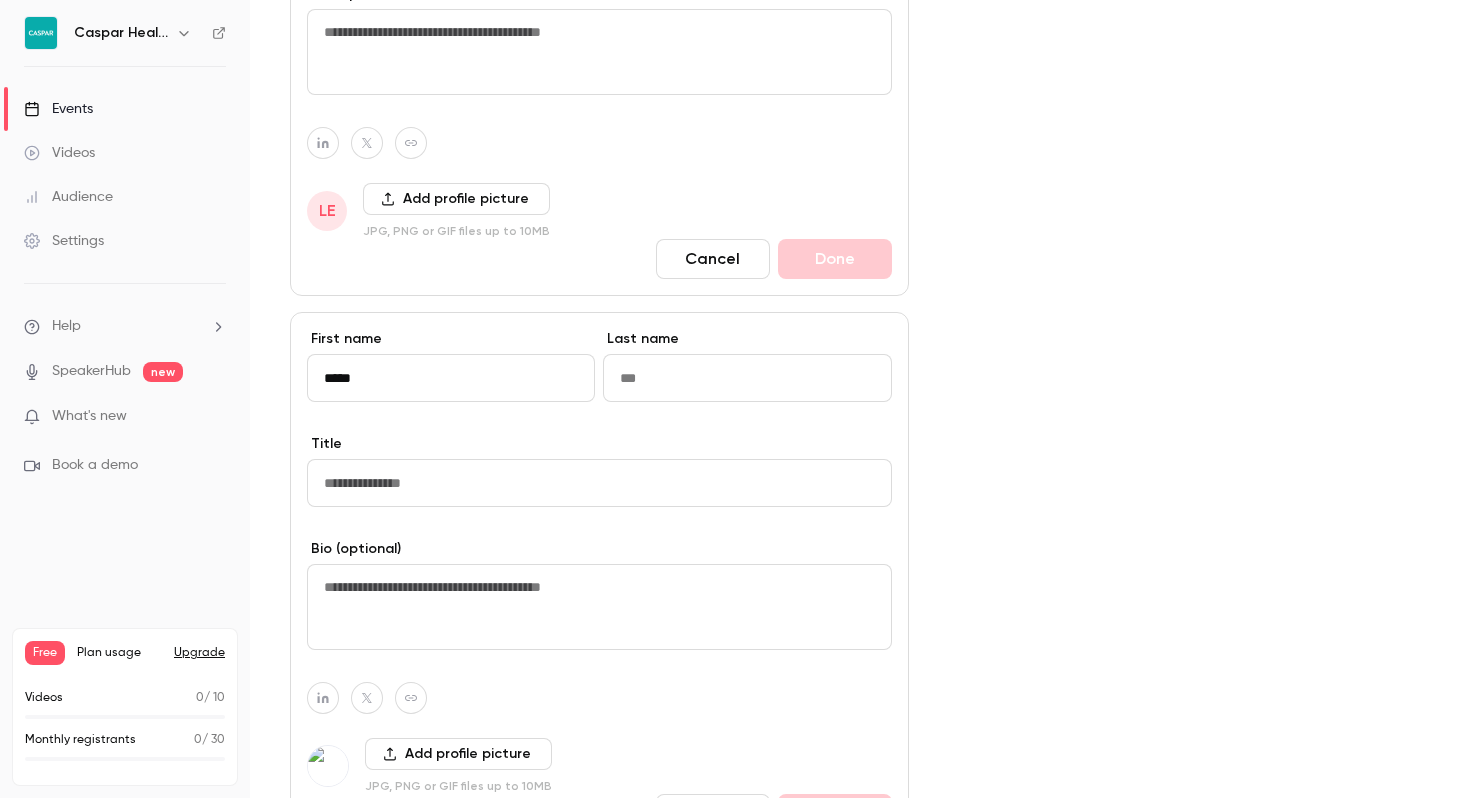 scroll, scrollTop: 1430, scrollLeft: 0, axis: vertical 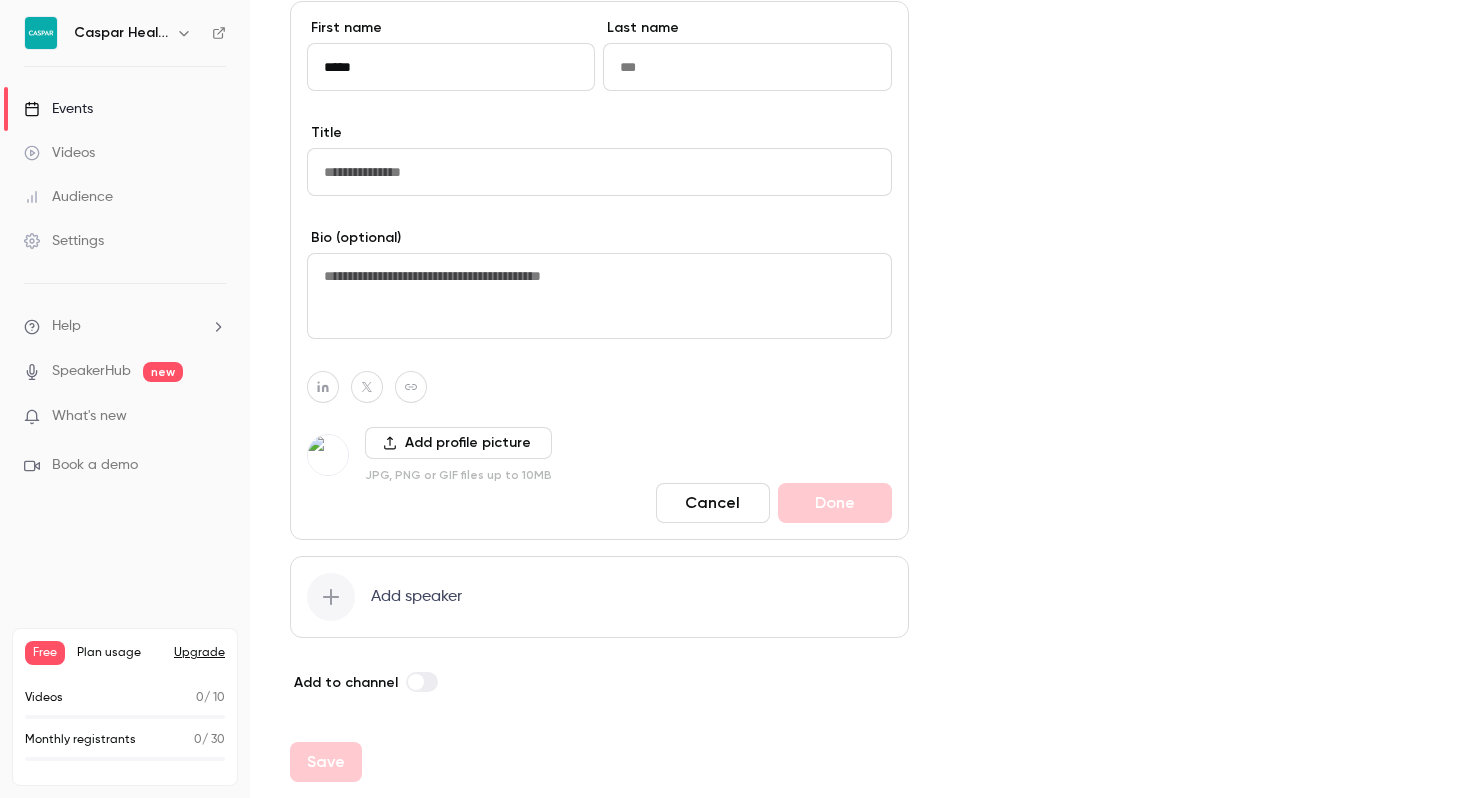 click on "Cover image Caspar Health L [DATE] 2:00 PM Test Webinar für Kliniken" at bounding box center [1189, -278] 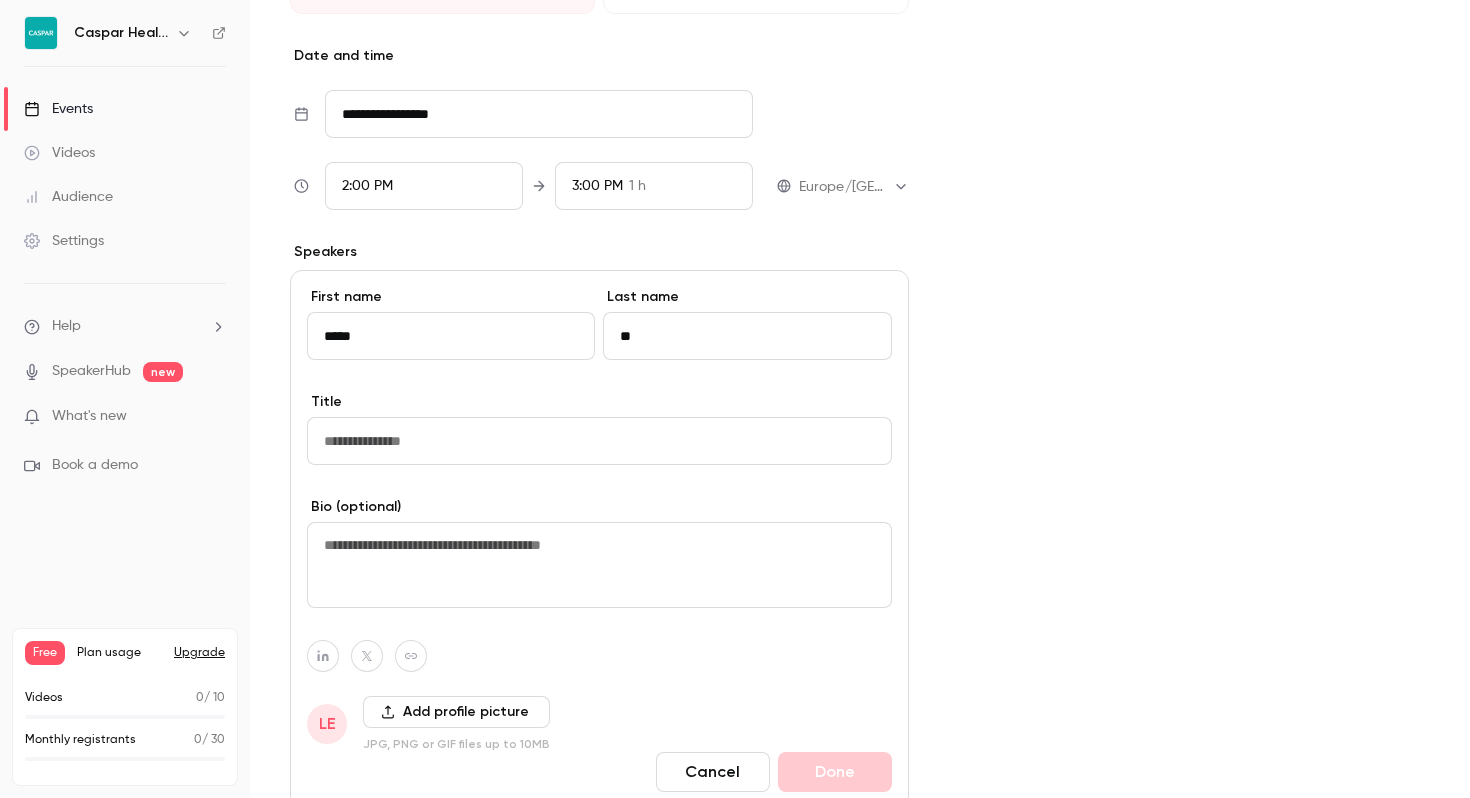 scroll, scrollTop: 587, scrollLeft: 0, axis: vertical 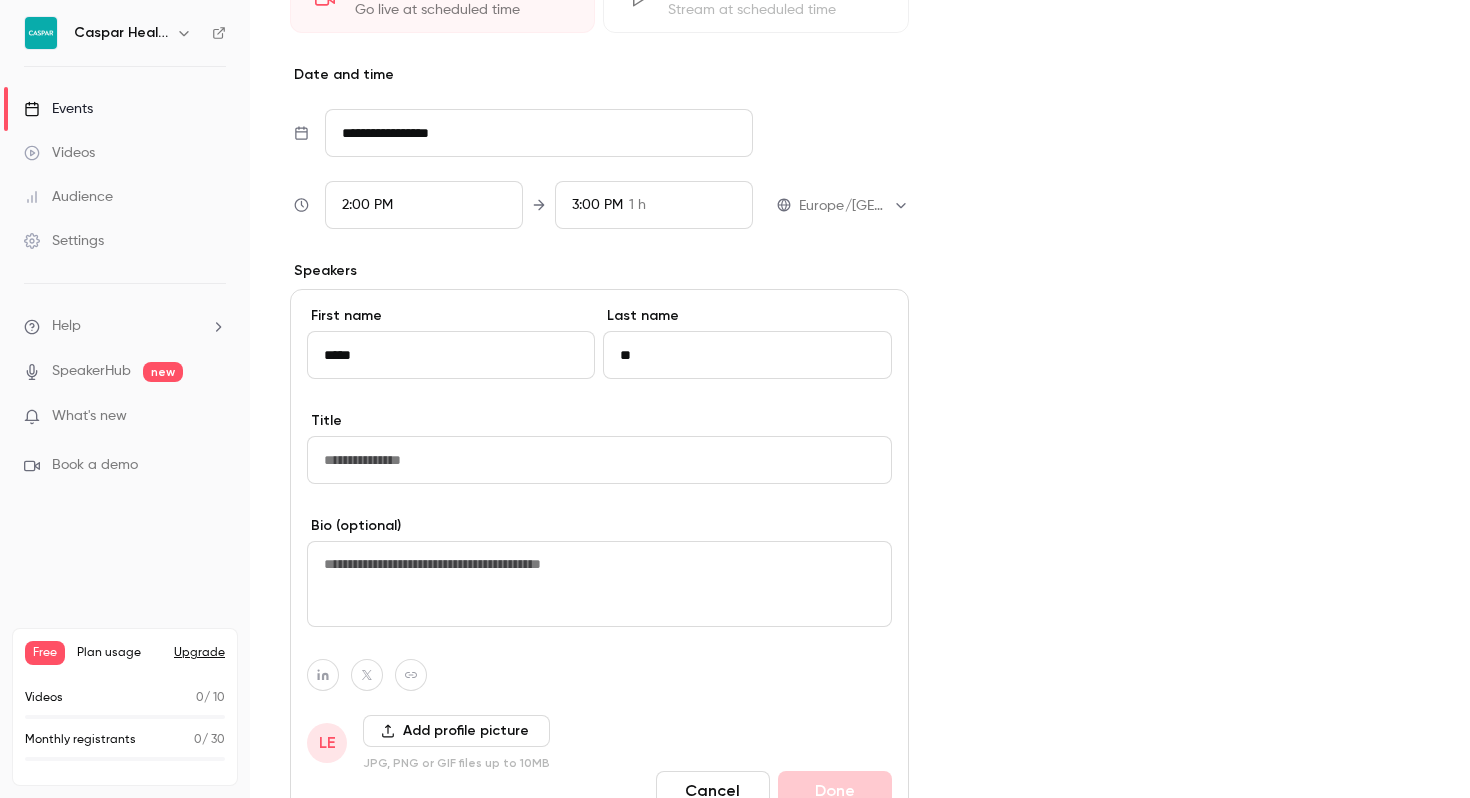 click at bounding box center (599, 584) 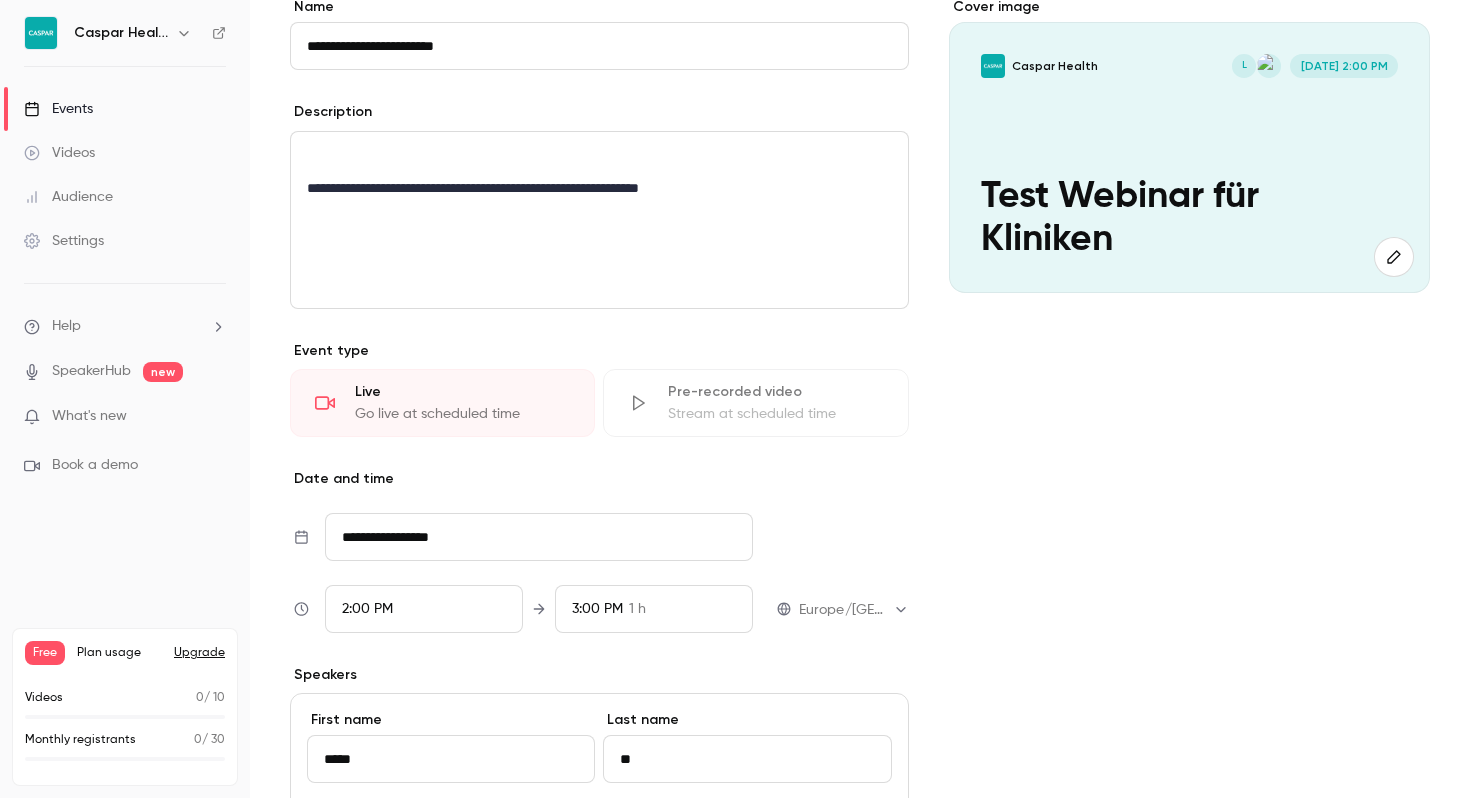 scroll, scrollTop: 139, scrollLeft: 0, axis: vertical 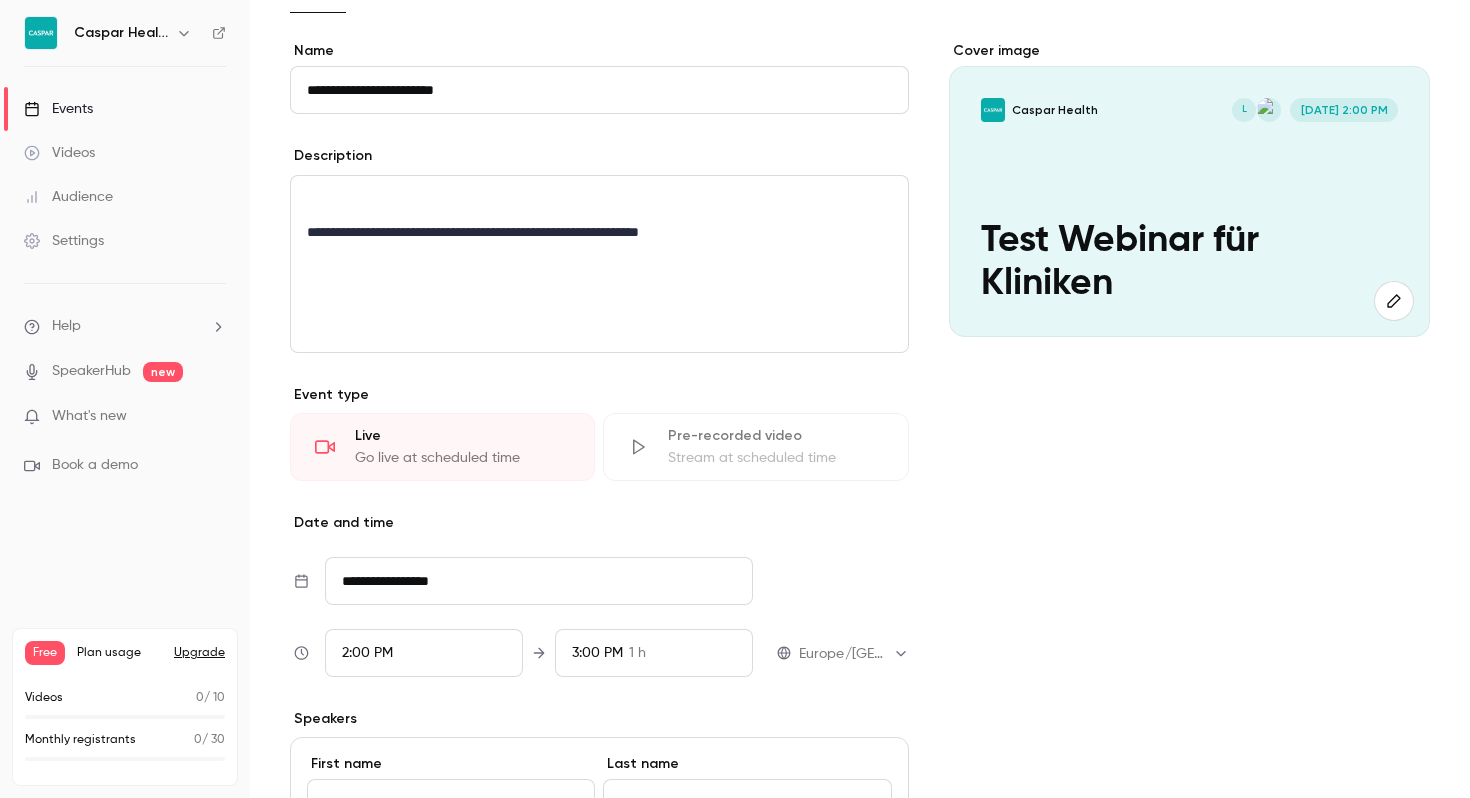 type on "**********" 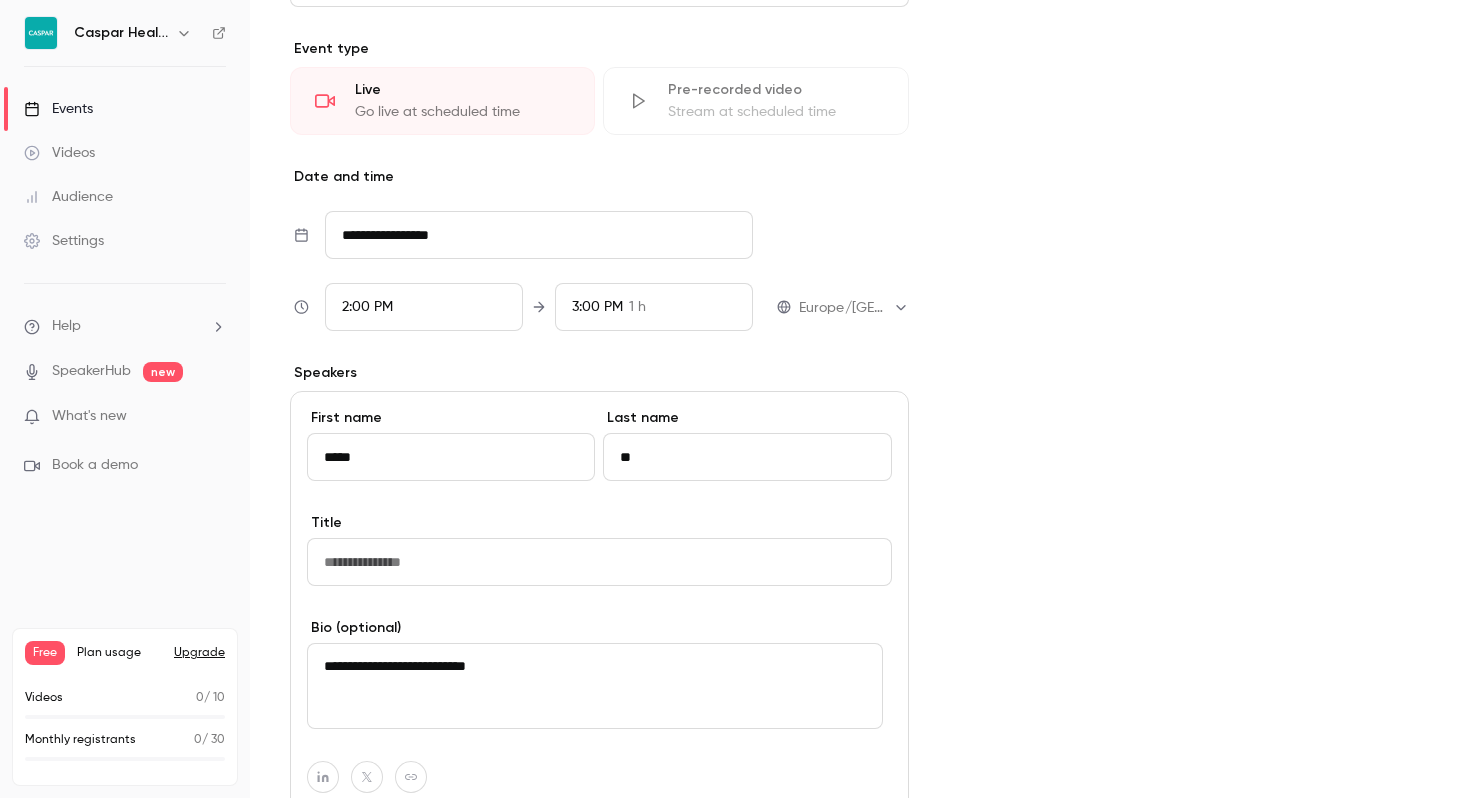 scroll, scrollTop: 1430, scrollLeft: 0, axis: vertical 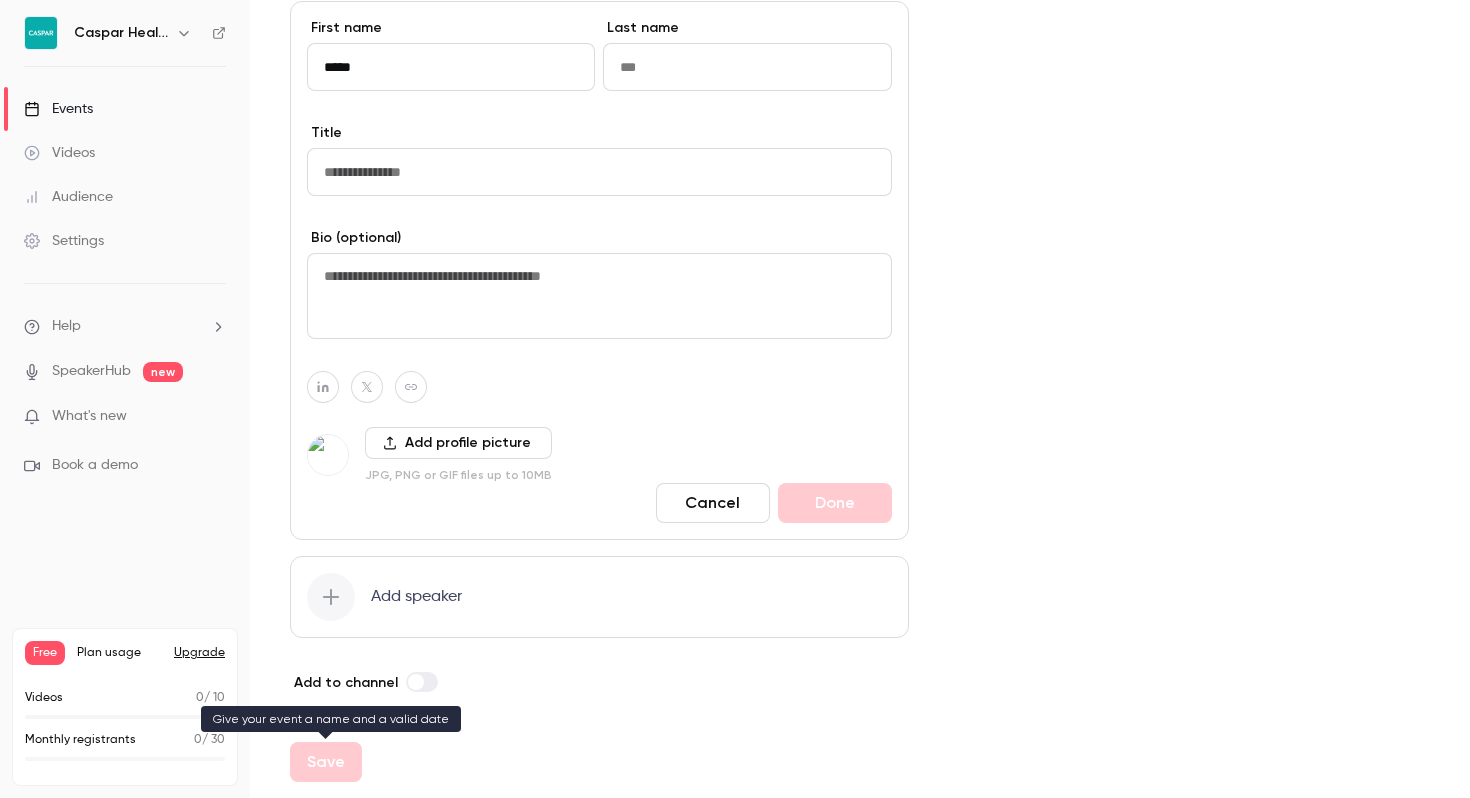 click on "Save" at bounding box center (326, 762) 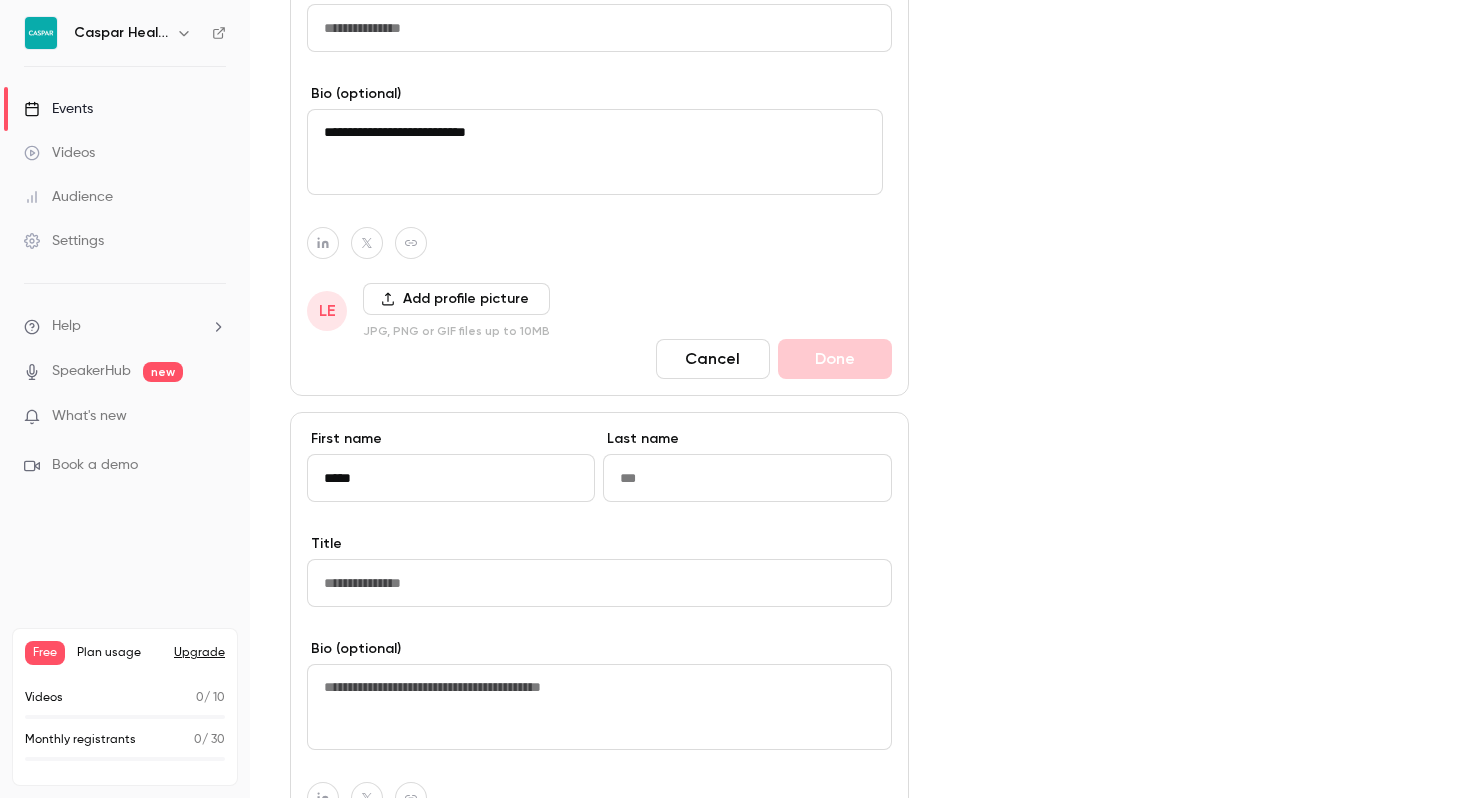 scroll, scrollTop: 1249, scrollLeft: 0, axis: vertical 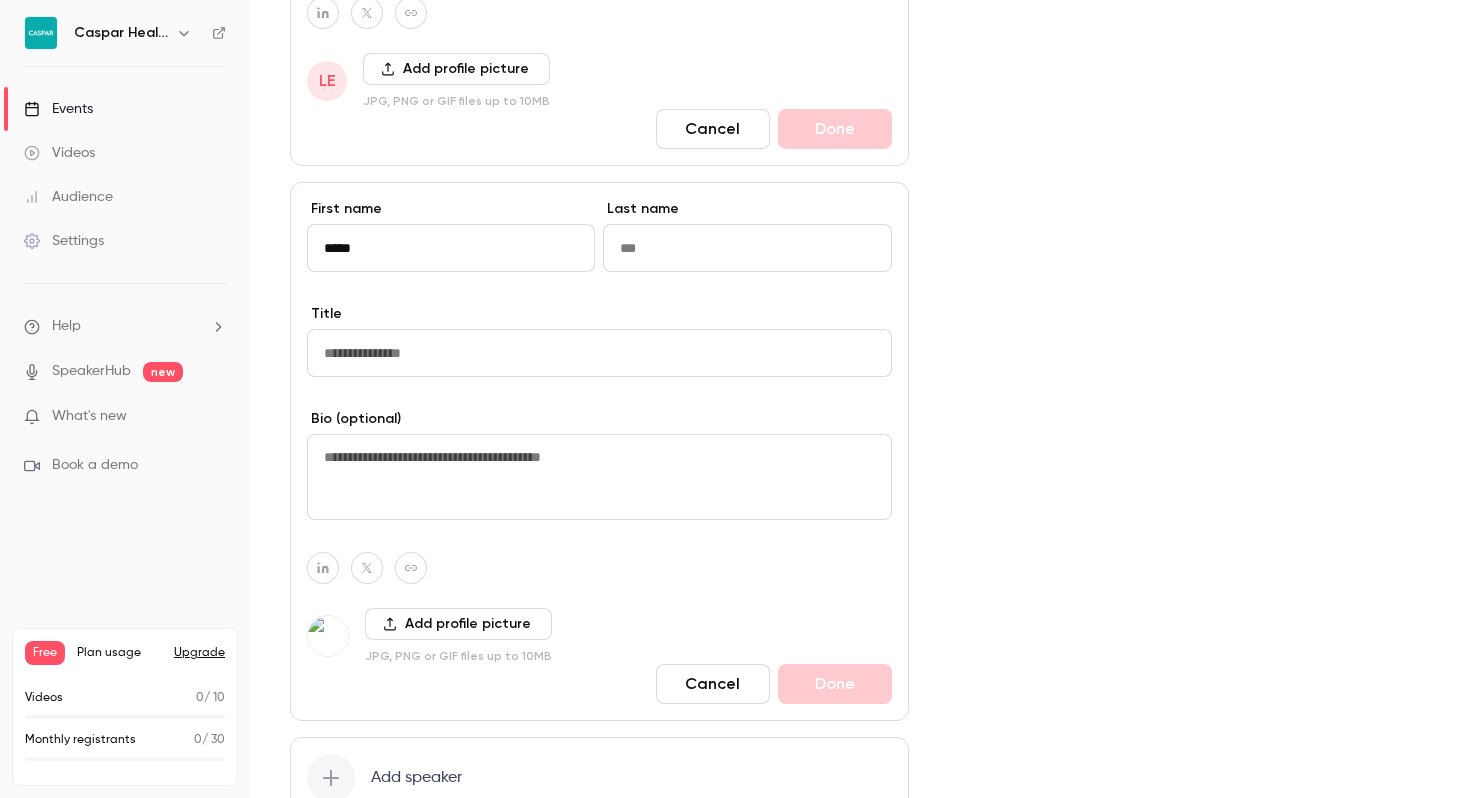 click at bounding box center (747, 248) 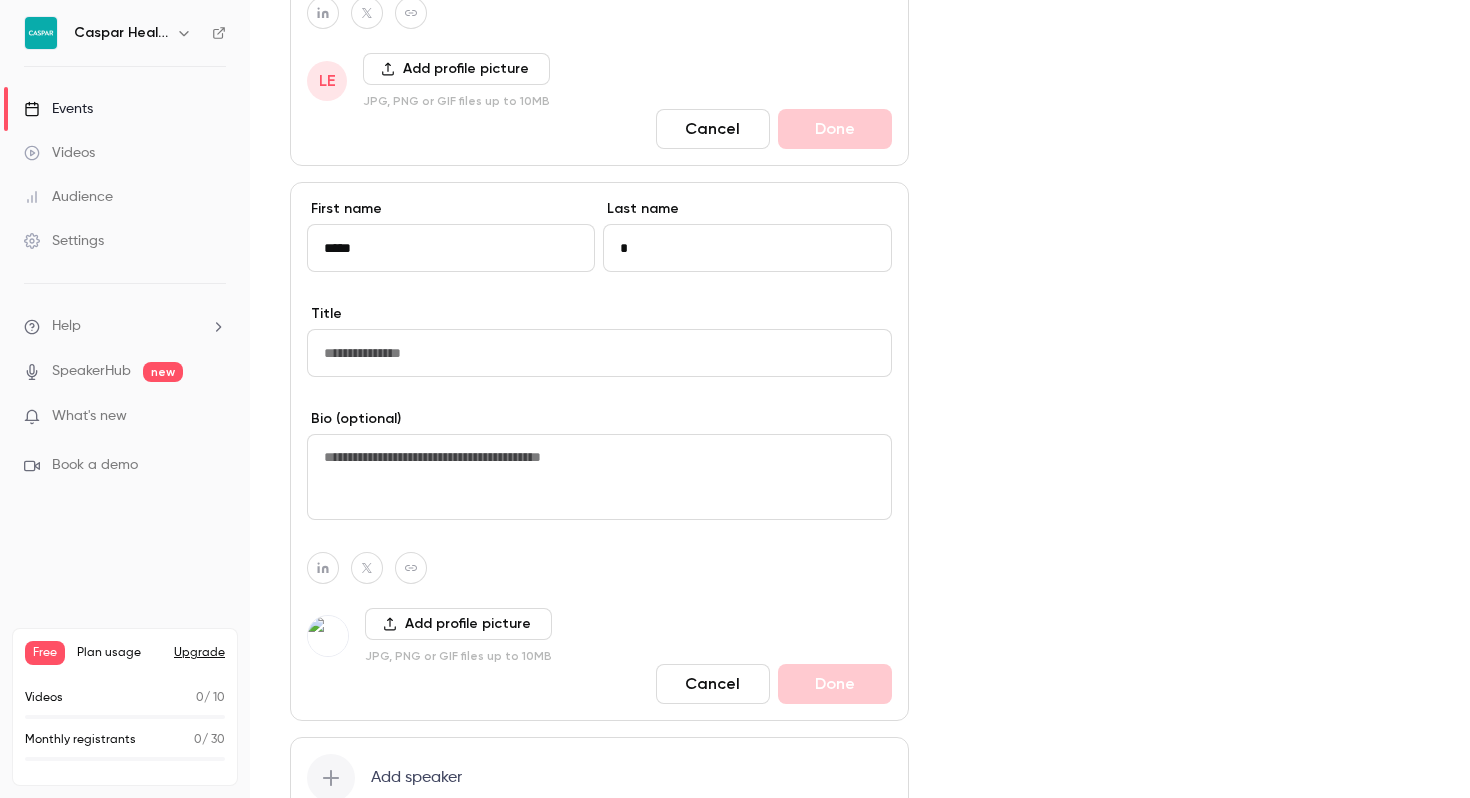 type on "*" 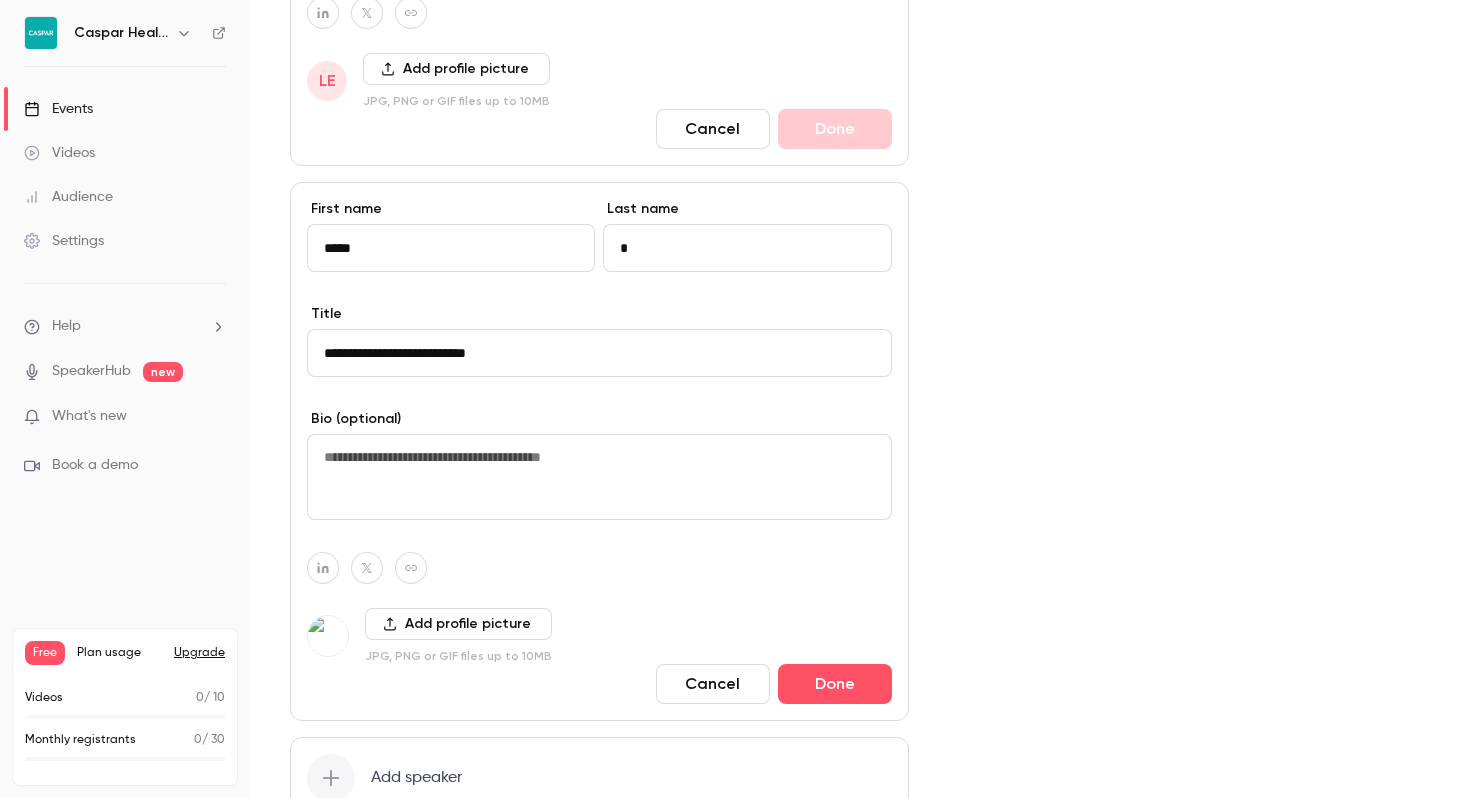 type on "**********" 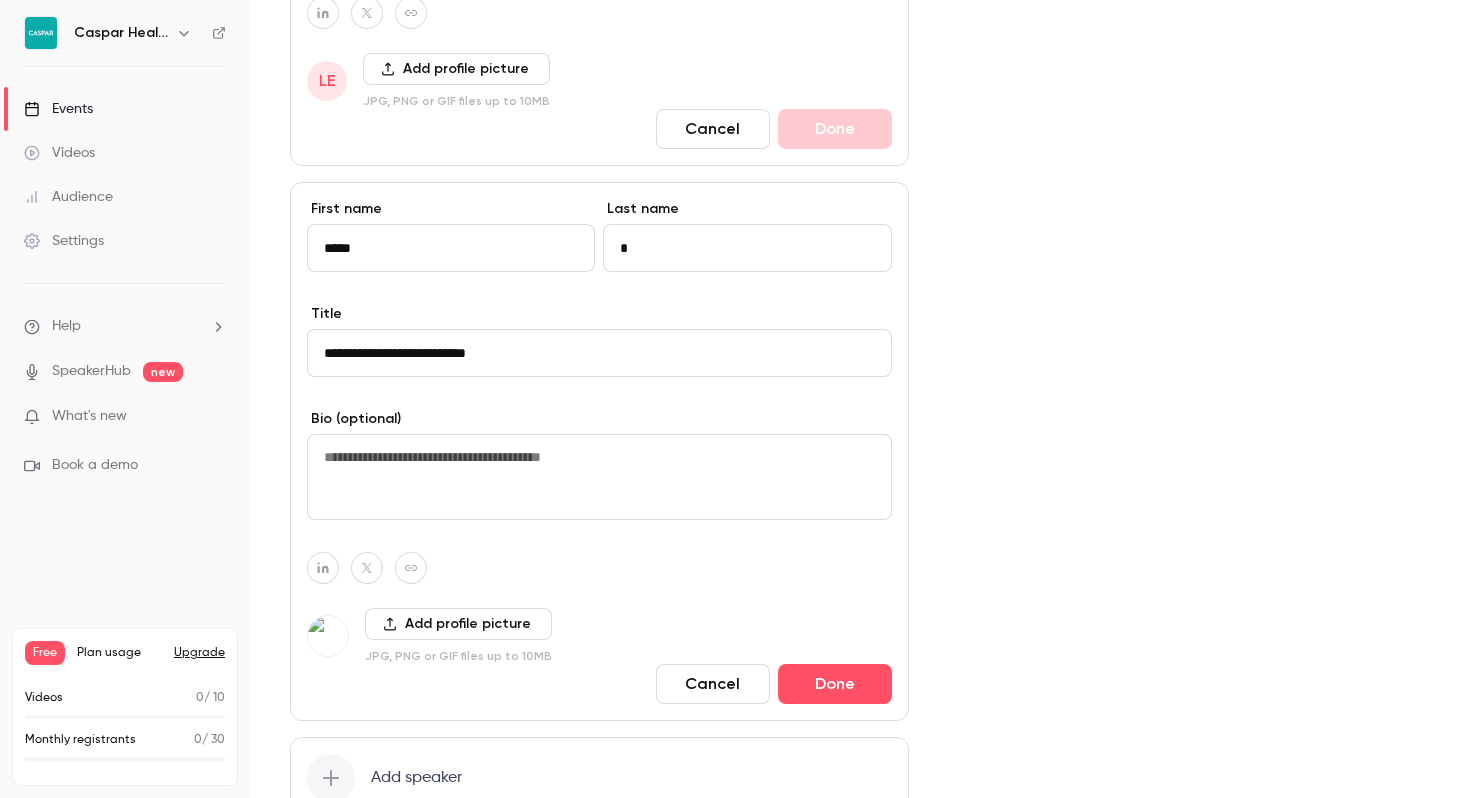 type on "*****" 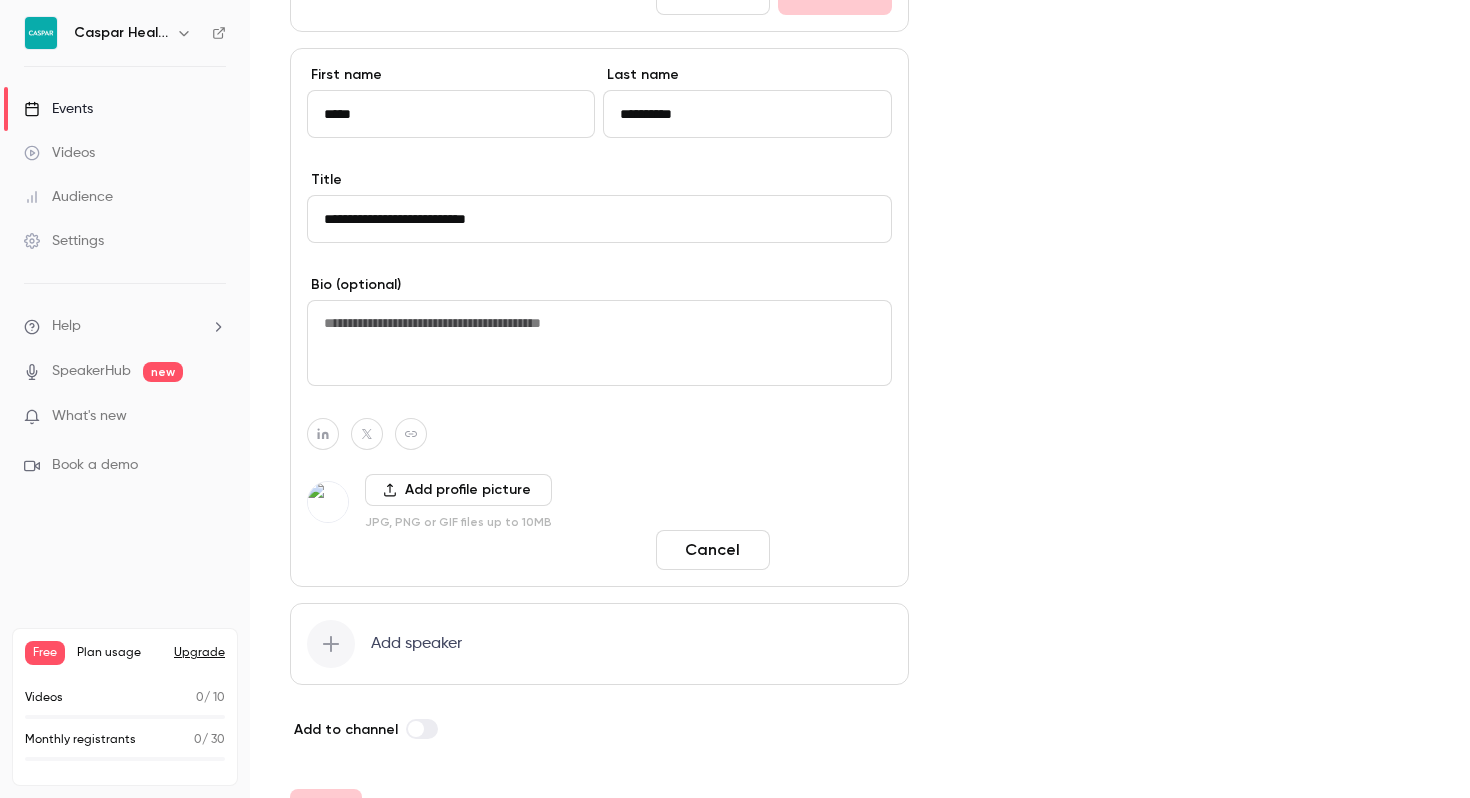 type on "**********" 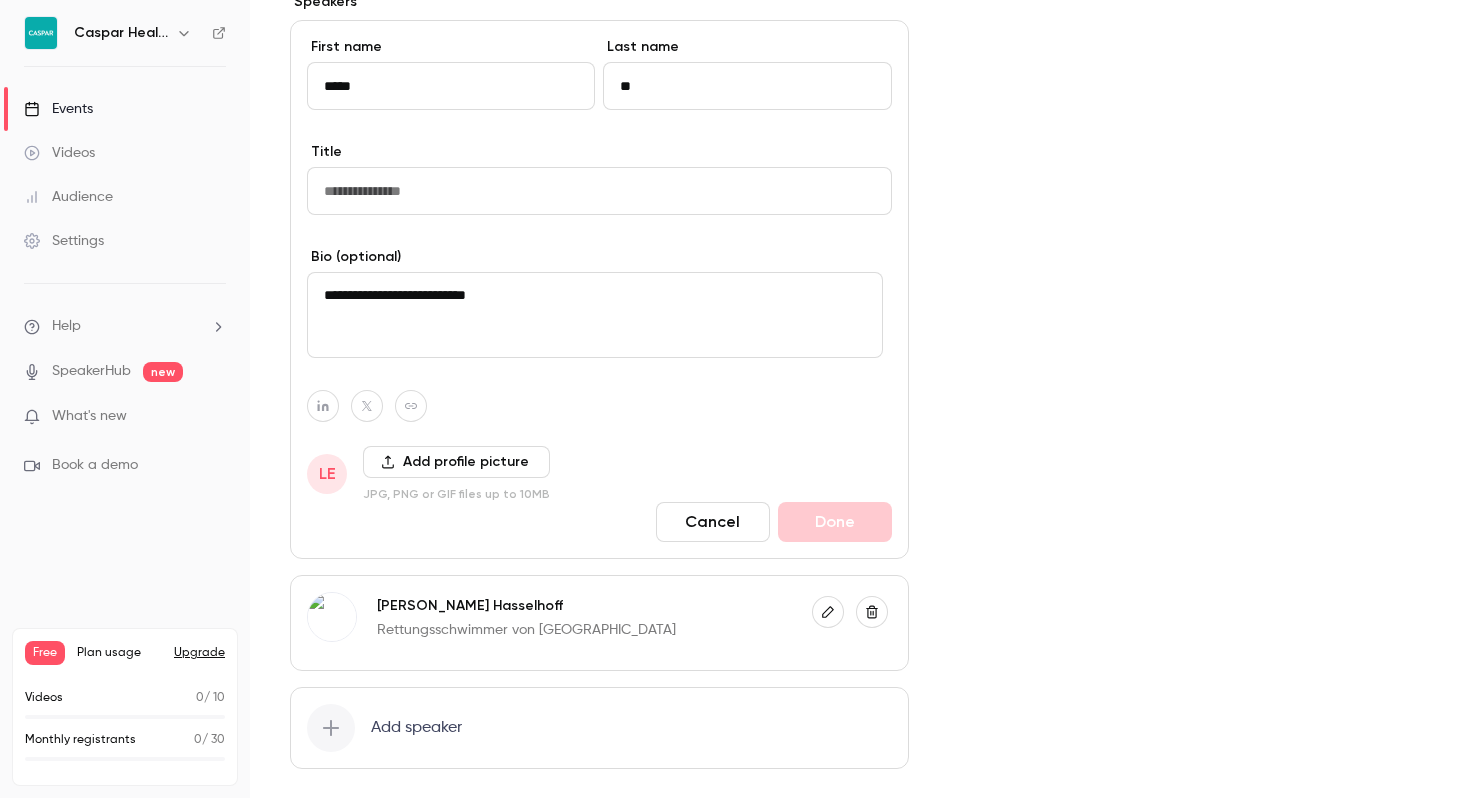 scroll, scrollTop: 766, scrollLeft: 0, axis: vertical 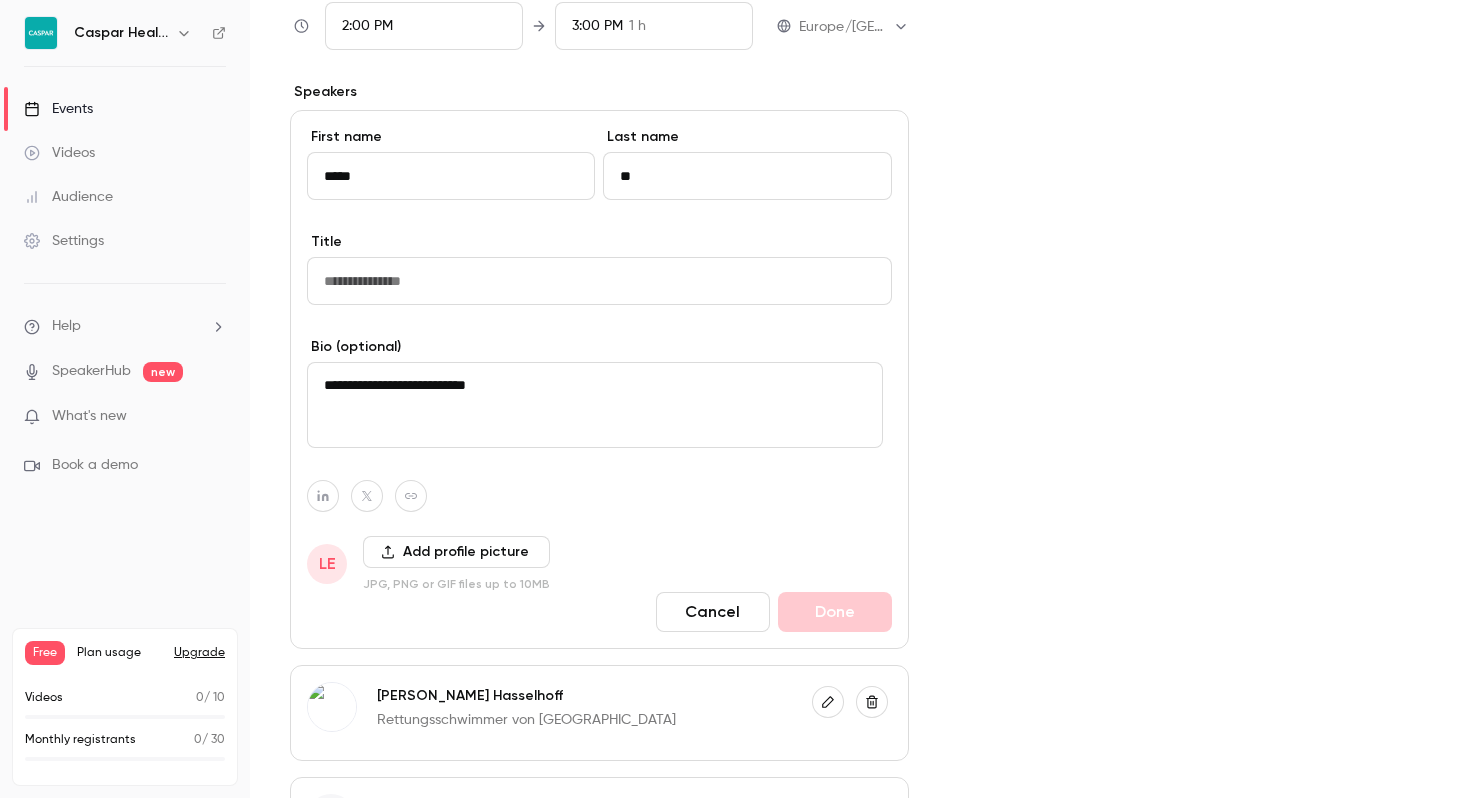 click at bounding box center (599, 281) 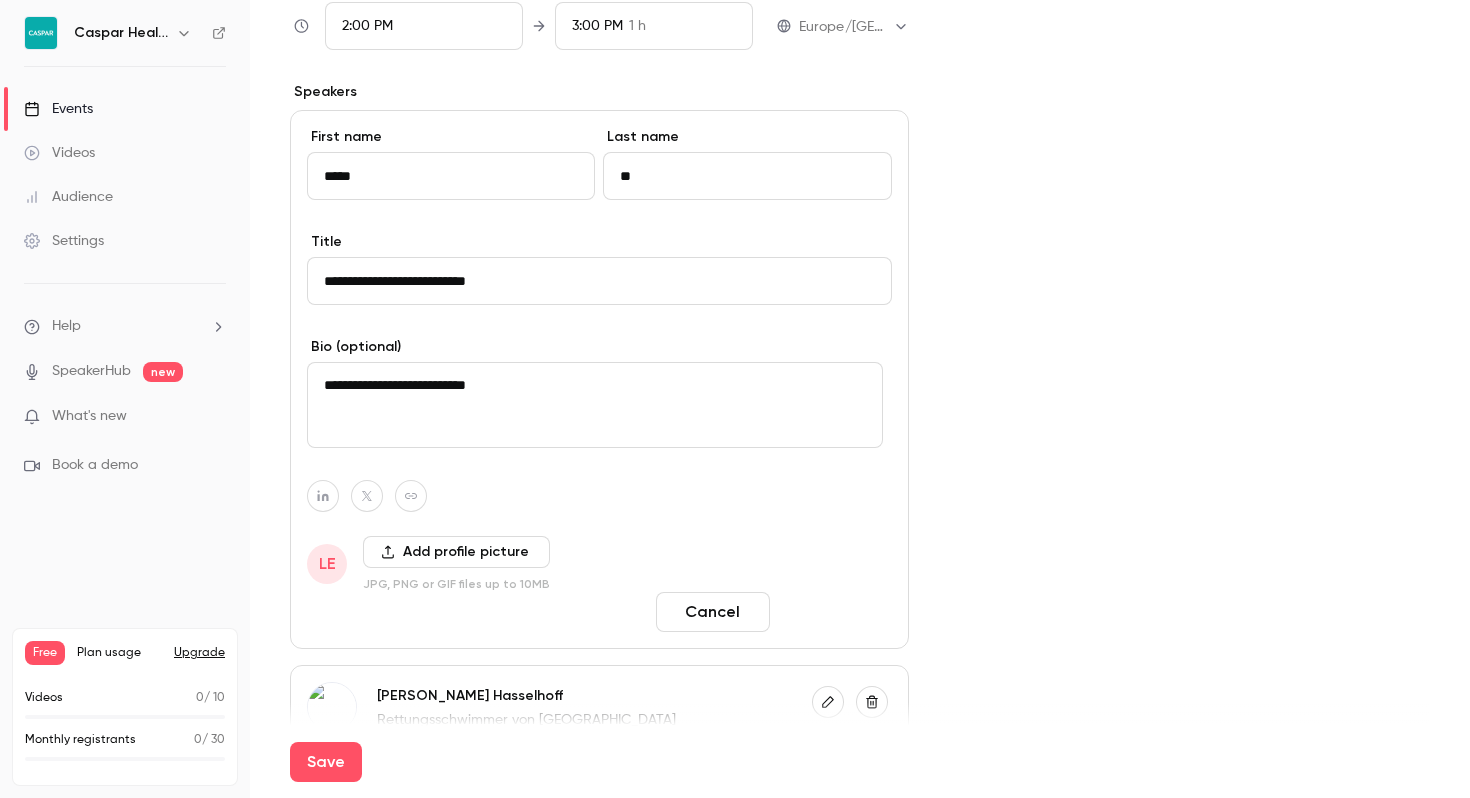 type on "**********" 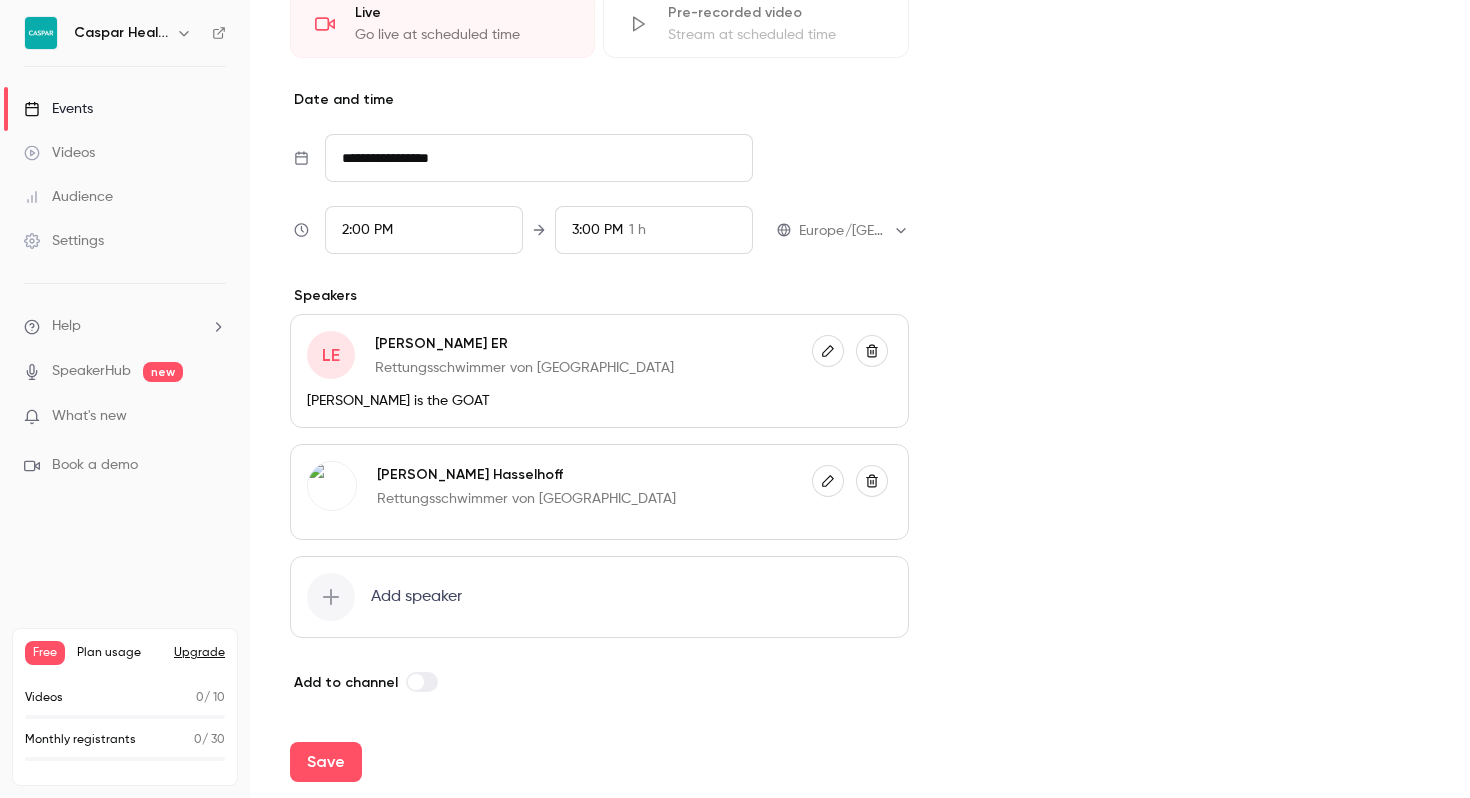 click 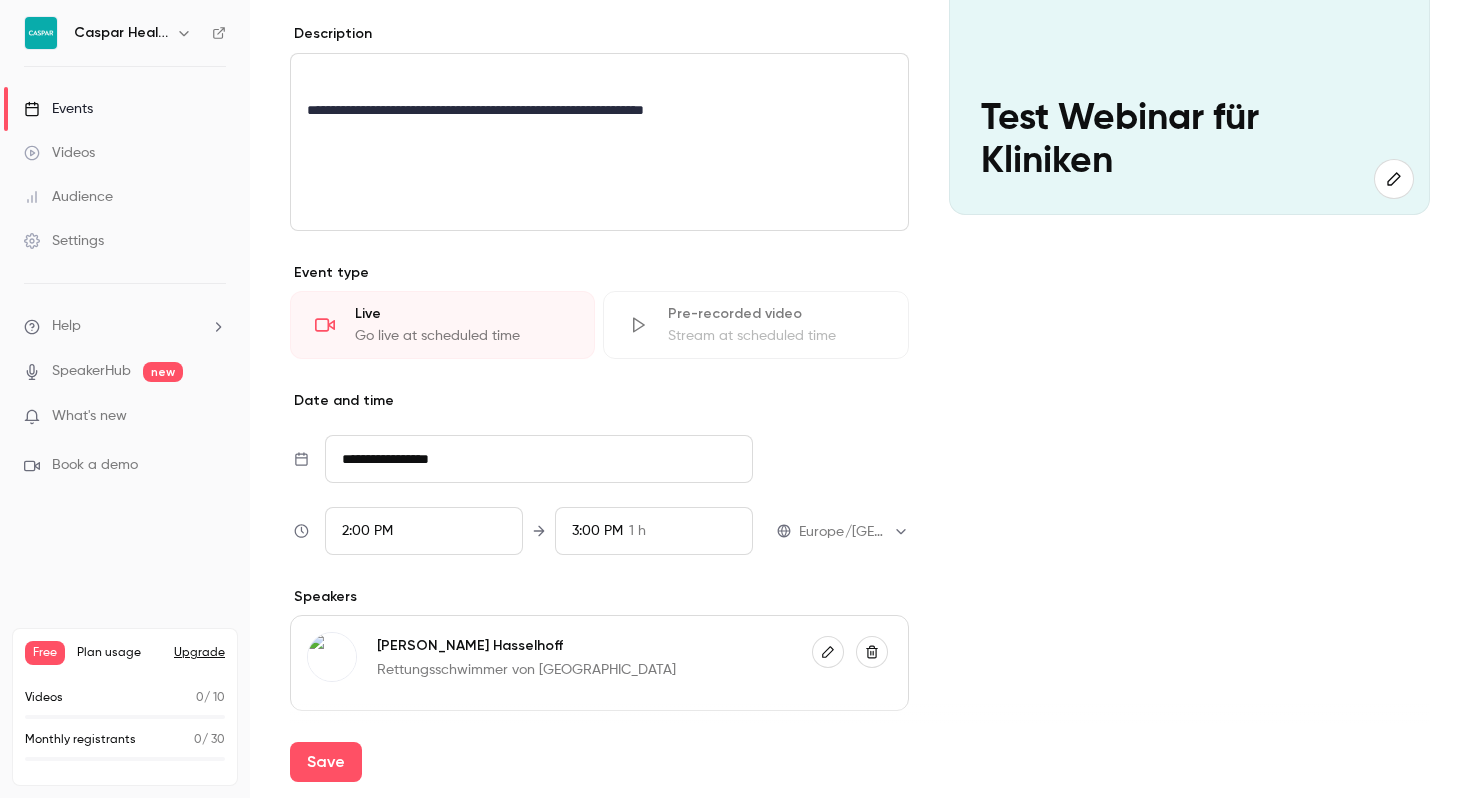 scroll, scrollTop: 374, scrollLeft: 0, axis: vertical 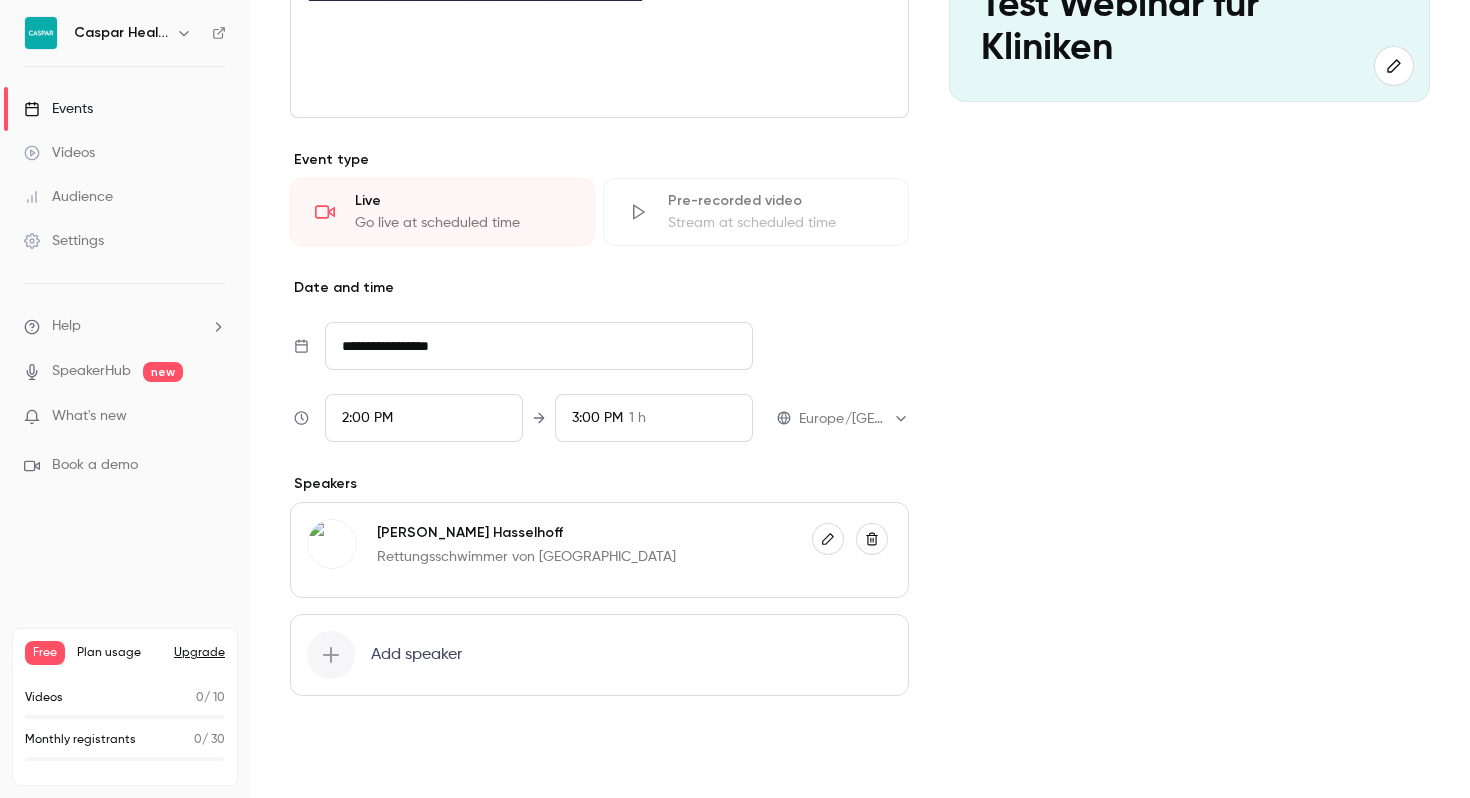 click on "Save" at bounding box center (326, 762) 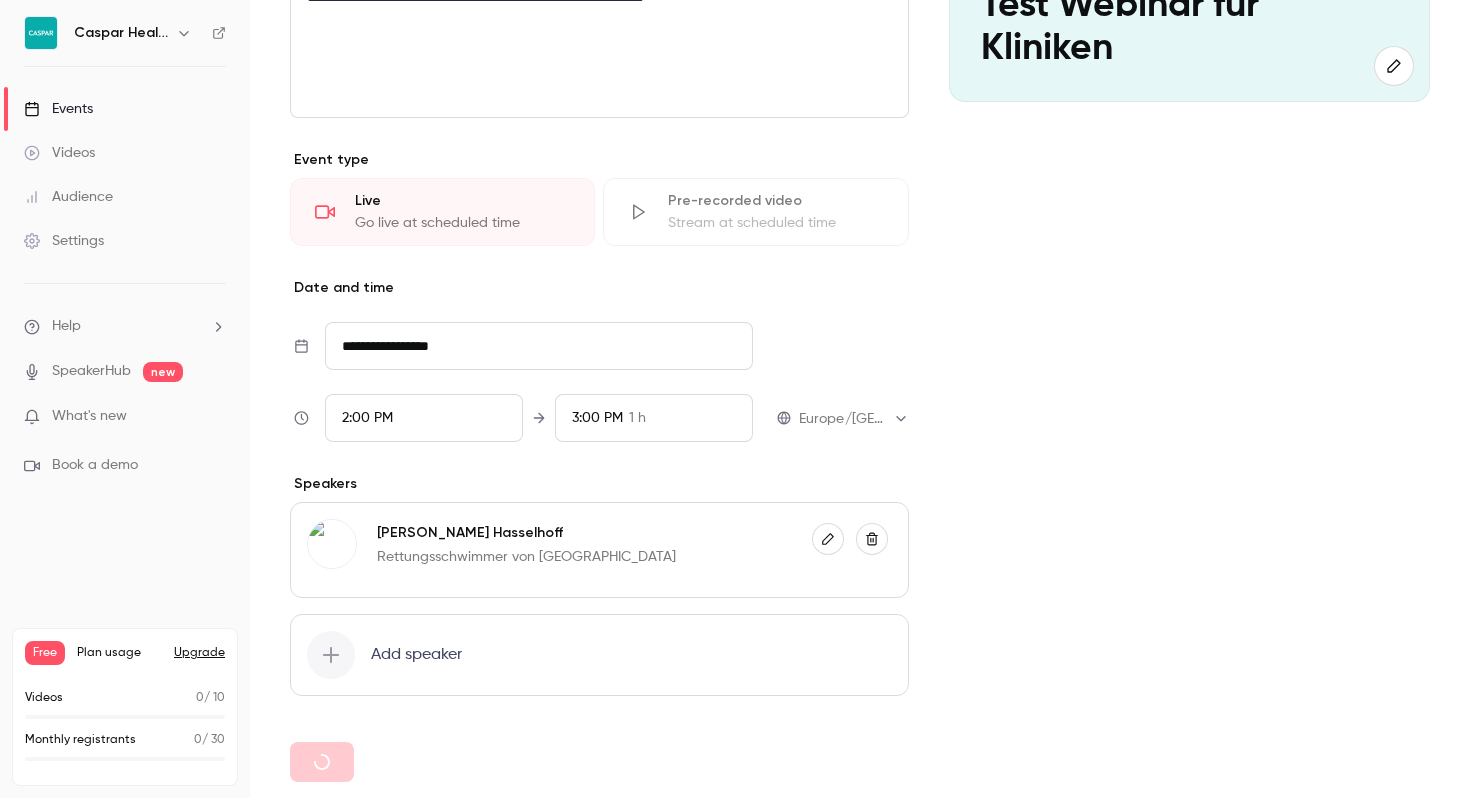 type 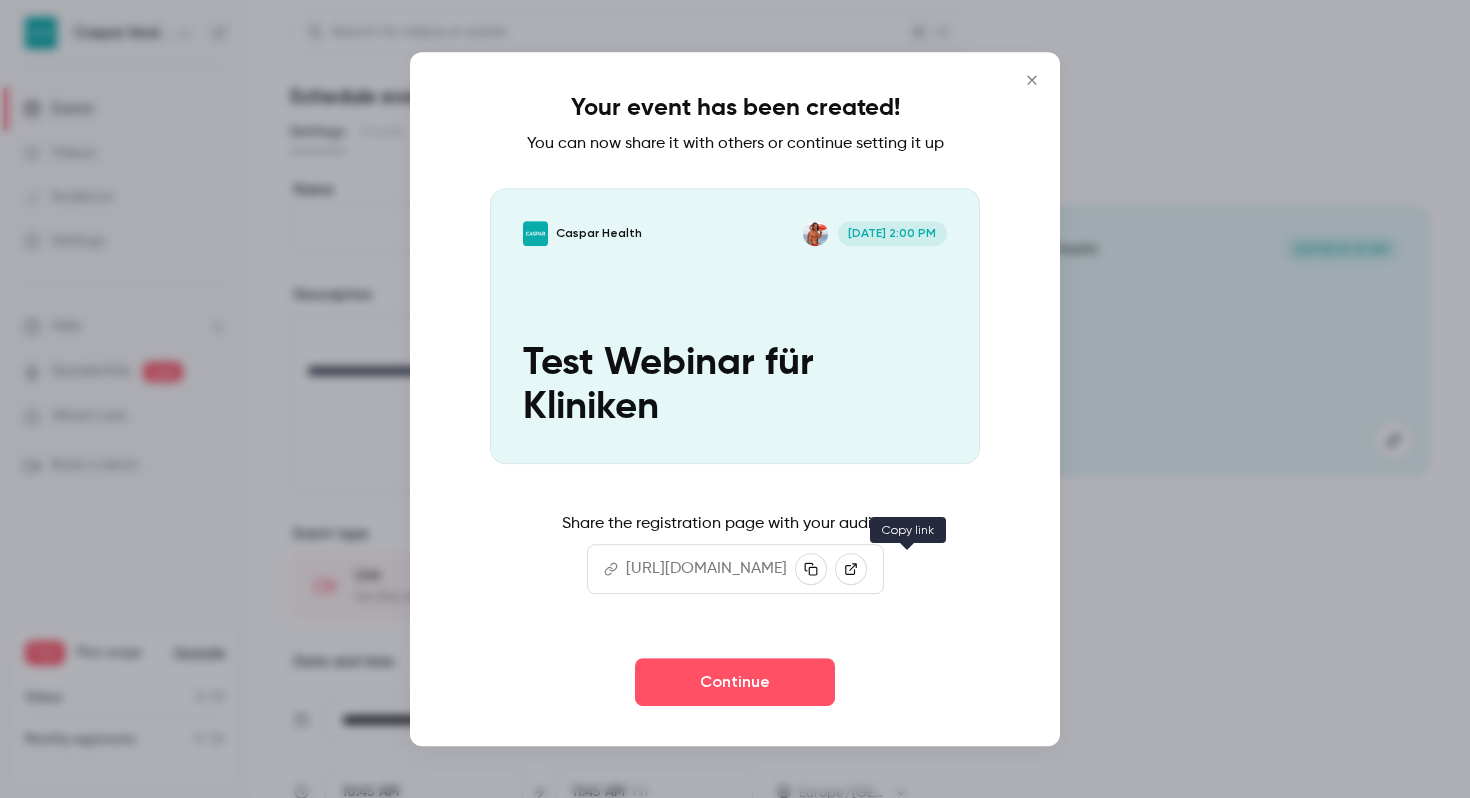 click 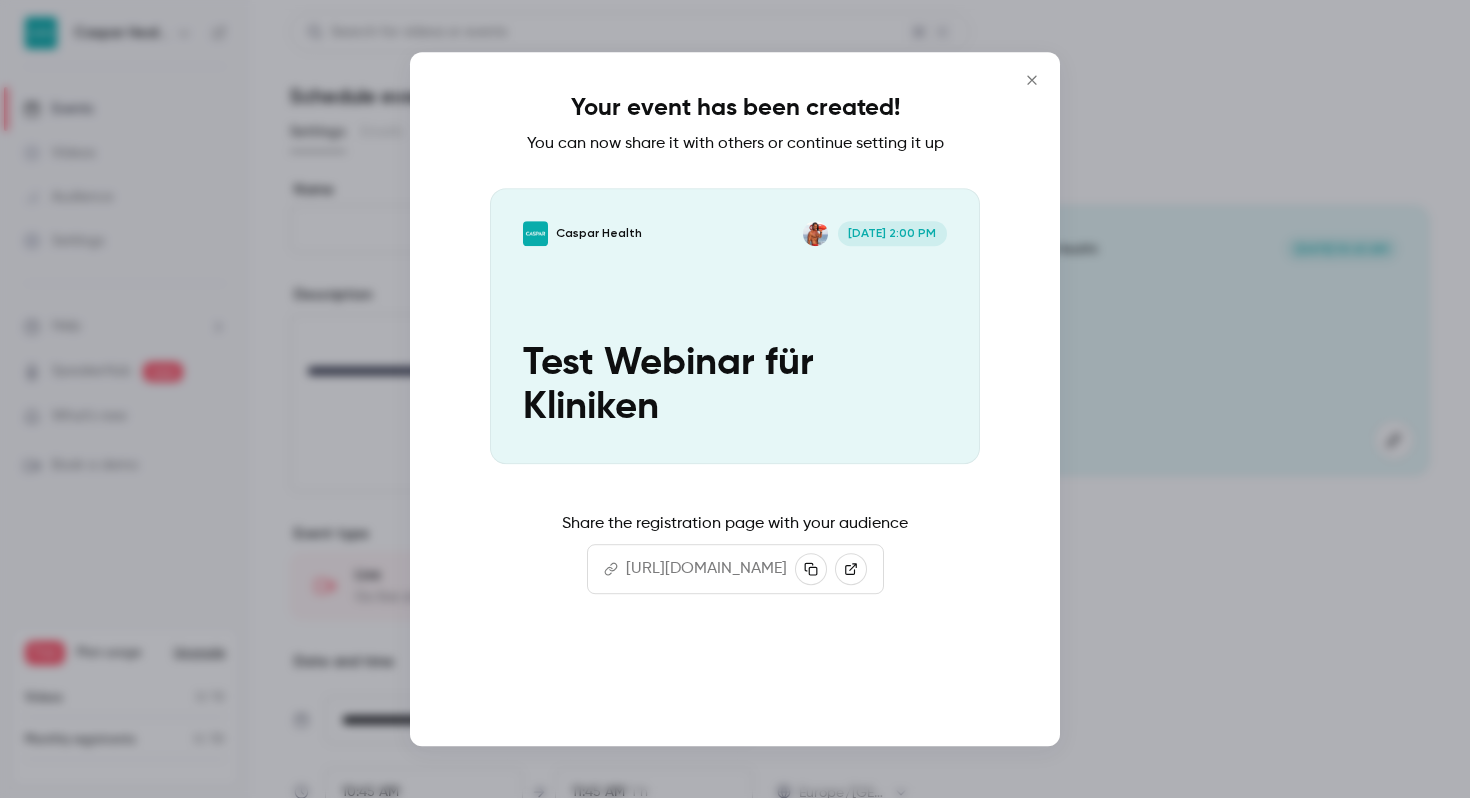 click on "Continue" at bounding box center (735, 682) 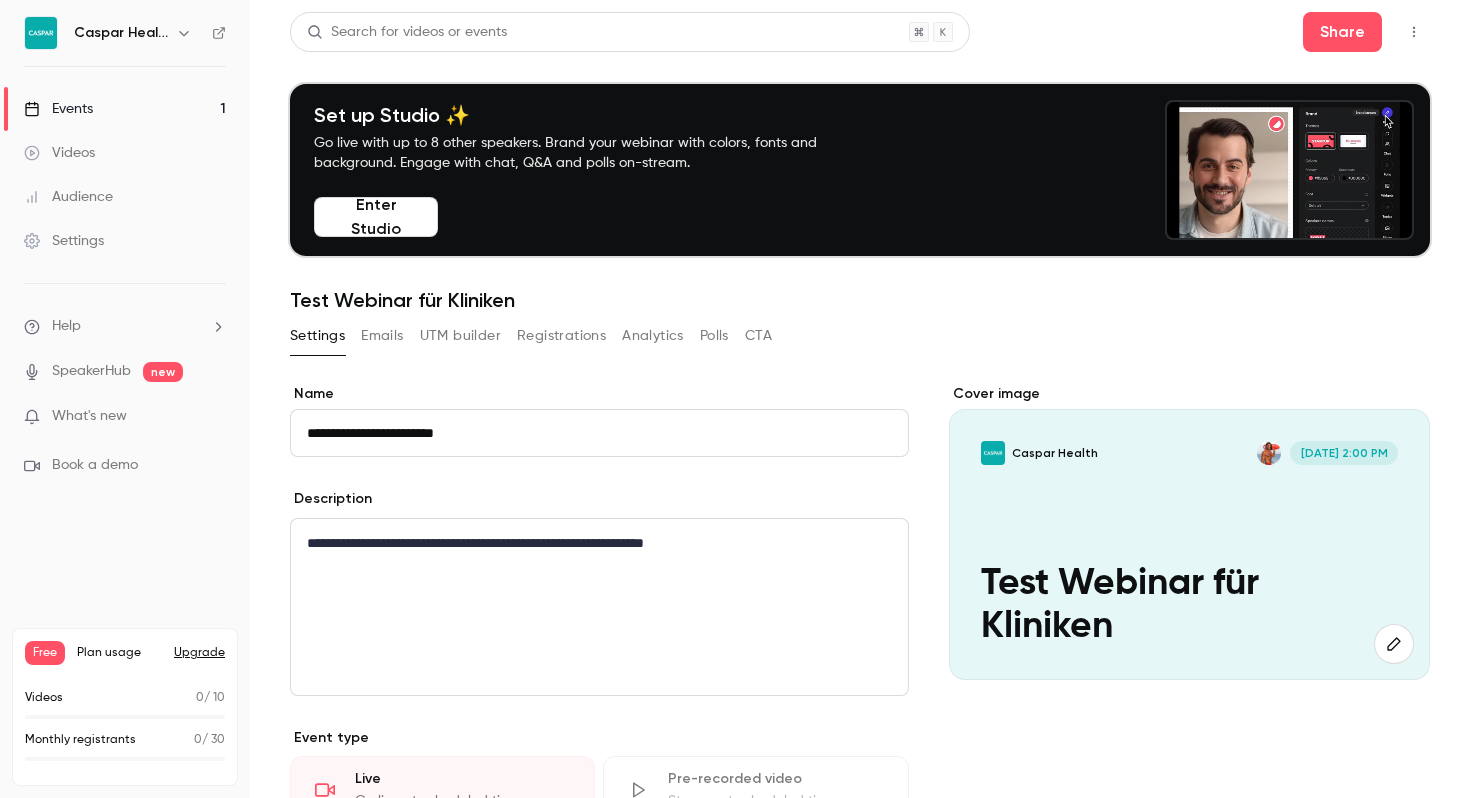 click on "Emails" at bounding box center (382, 336) 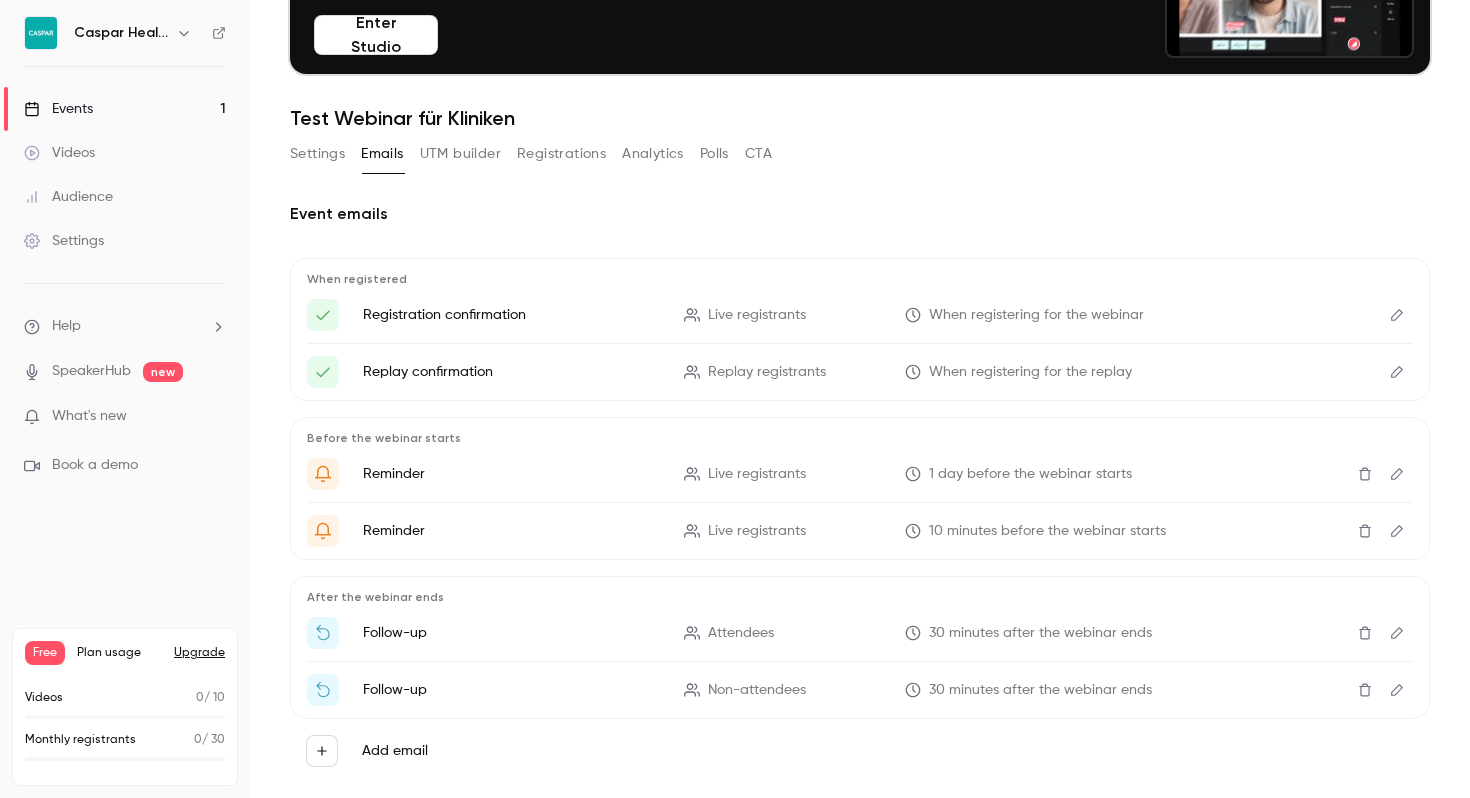 scroll, scrollTop: 219, scrollLeft: 0, axis: vertical 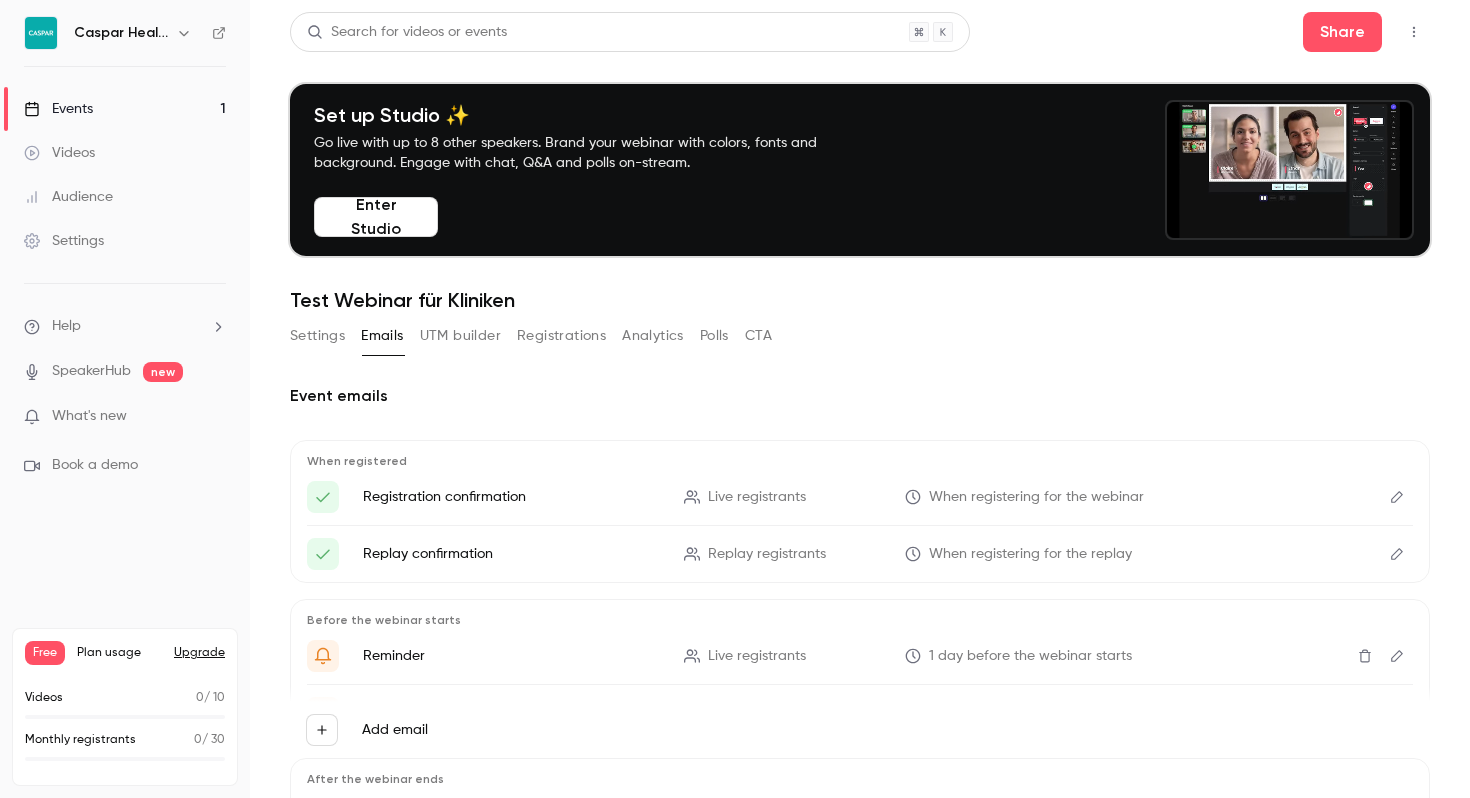 drag, startPoint x: 1469, startPoint y: 231, endPoint x: 1469, endPoint y: 2, distance: 229 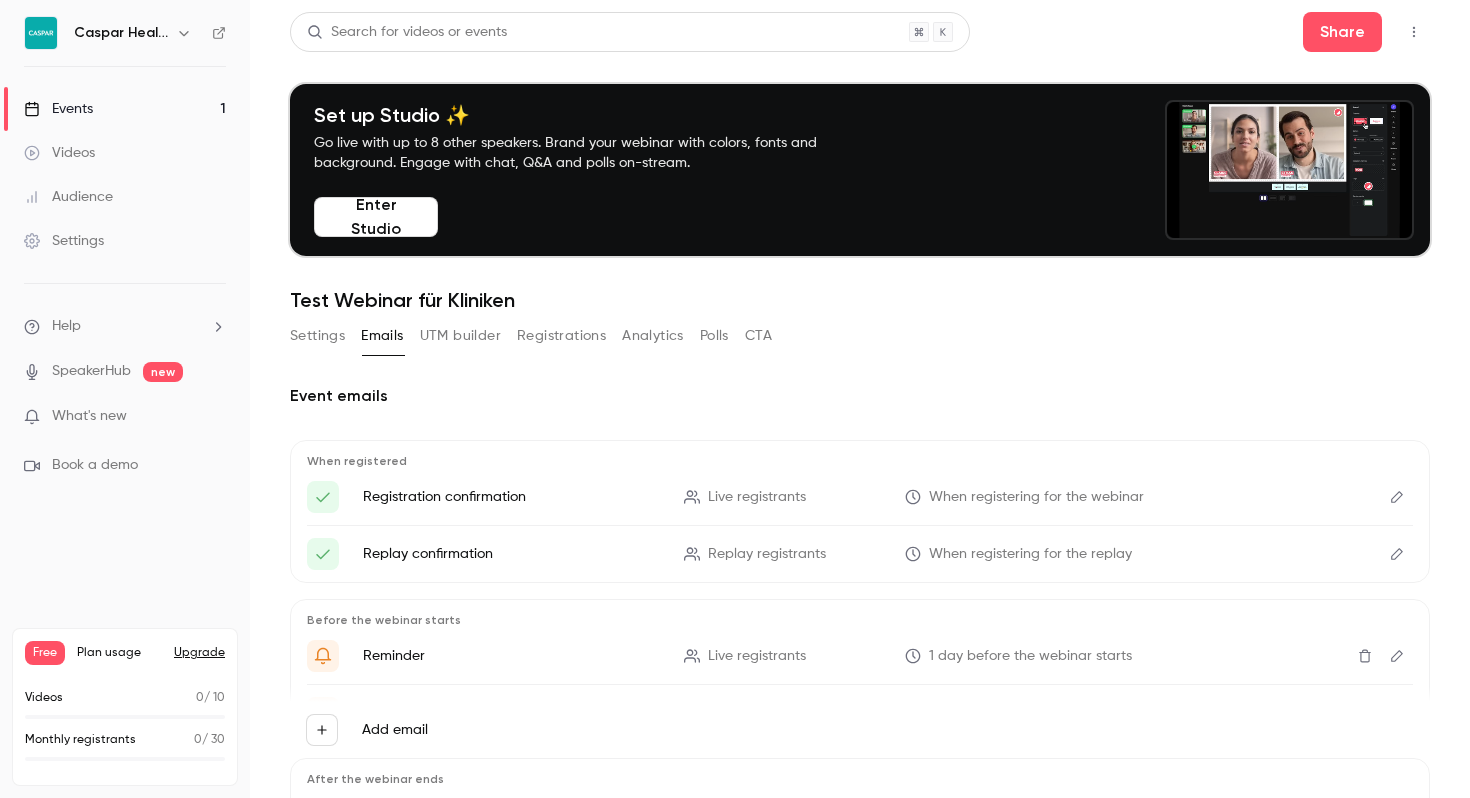 click on "Search for videos or events Share Set up Studio ✨ Go live with up to 8 other speakers. Brand your webinar with colors, fonts and background. Engage with chat, Q&A and polls on-stream. Enter Studio Test Webinar für Kliniken Settings Emails UTM builder Registrations Analytics Polls CTA Event emails When registered Registration confirmation Live registrants When registering for the webinar Replay confirmation Replay registrants When registering for the replay Before the webinar starts Reminder Live registrants 1 day before the webinar starts Reminder Live registrants 10 minutes before the webinar starts After the webinar ends Follow-up Attendees 30 minutes after the webinar ends Follow-up Non-attendees 30 minutes after the webinar ends Add email" at bounding box center (860, 399) 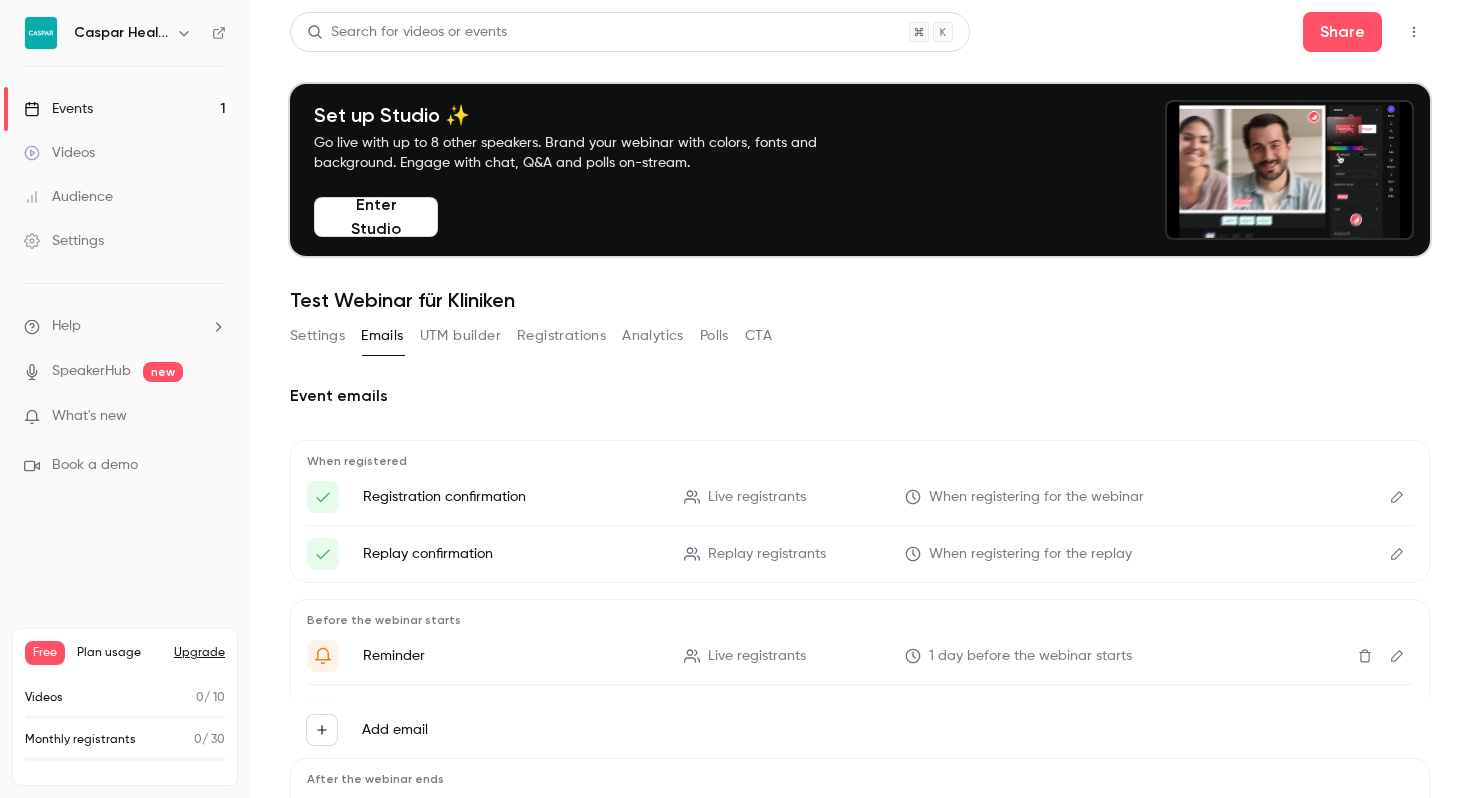 click at bounding box center [41, 33] 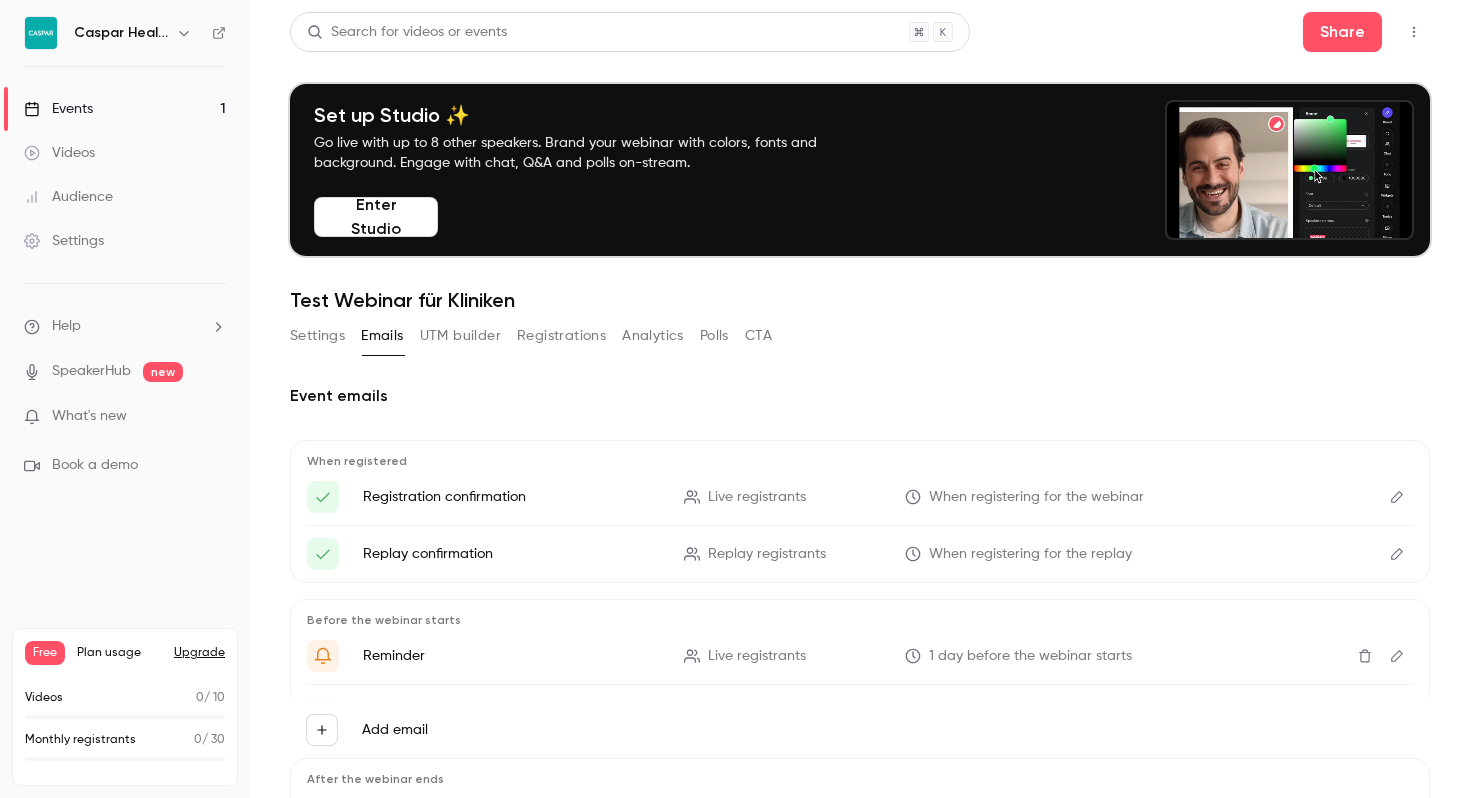 click on "Caspar Health" at bounding box center (121, 33) 